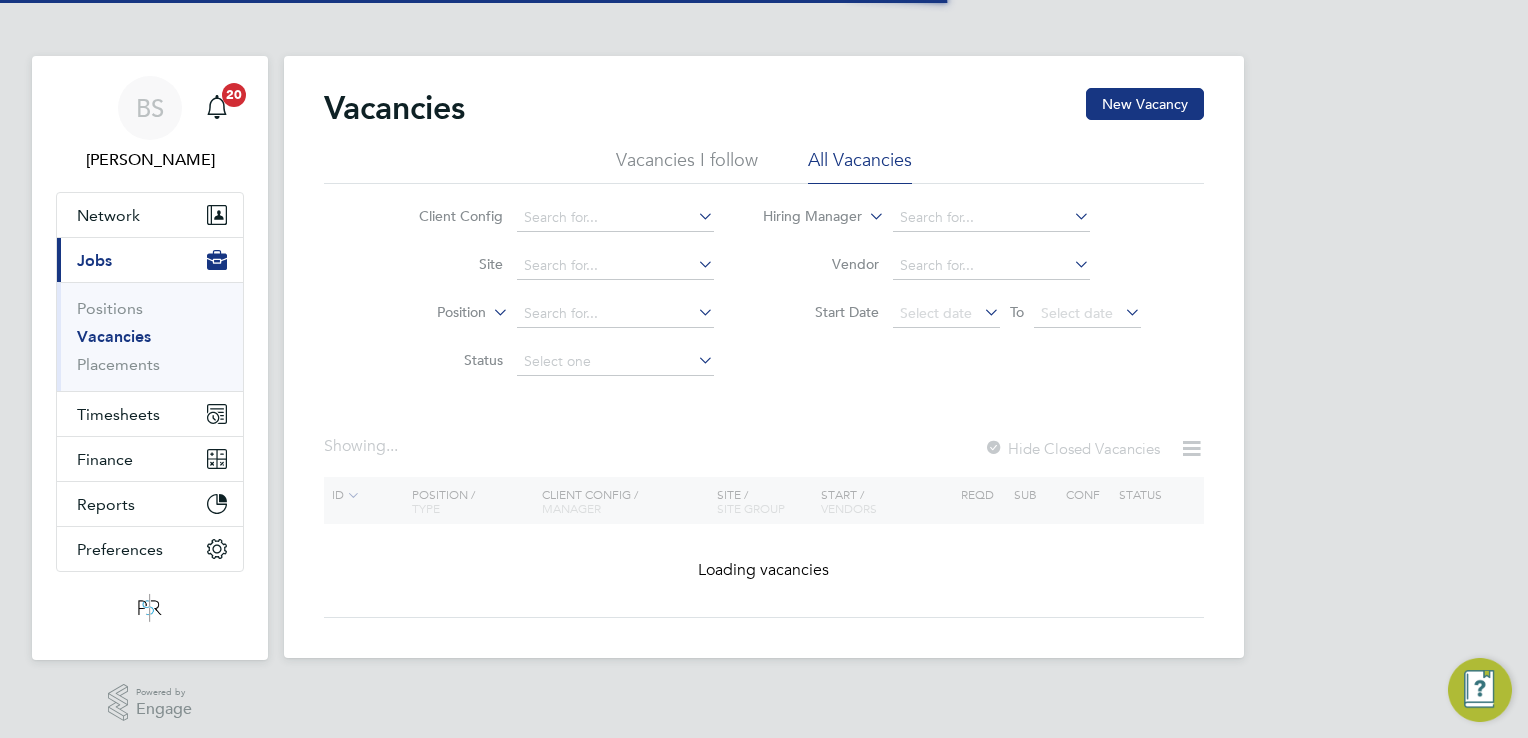 scroll, scrollTop: 0, scrollLeft: 0, axis: both 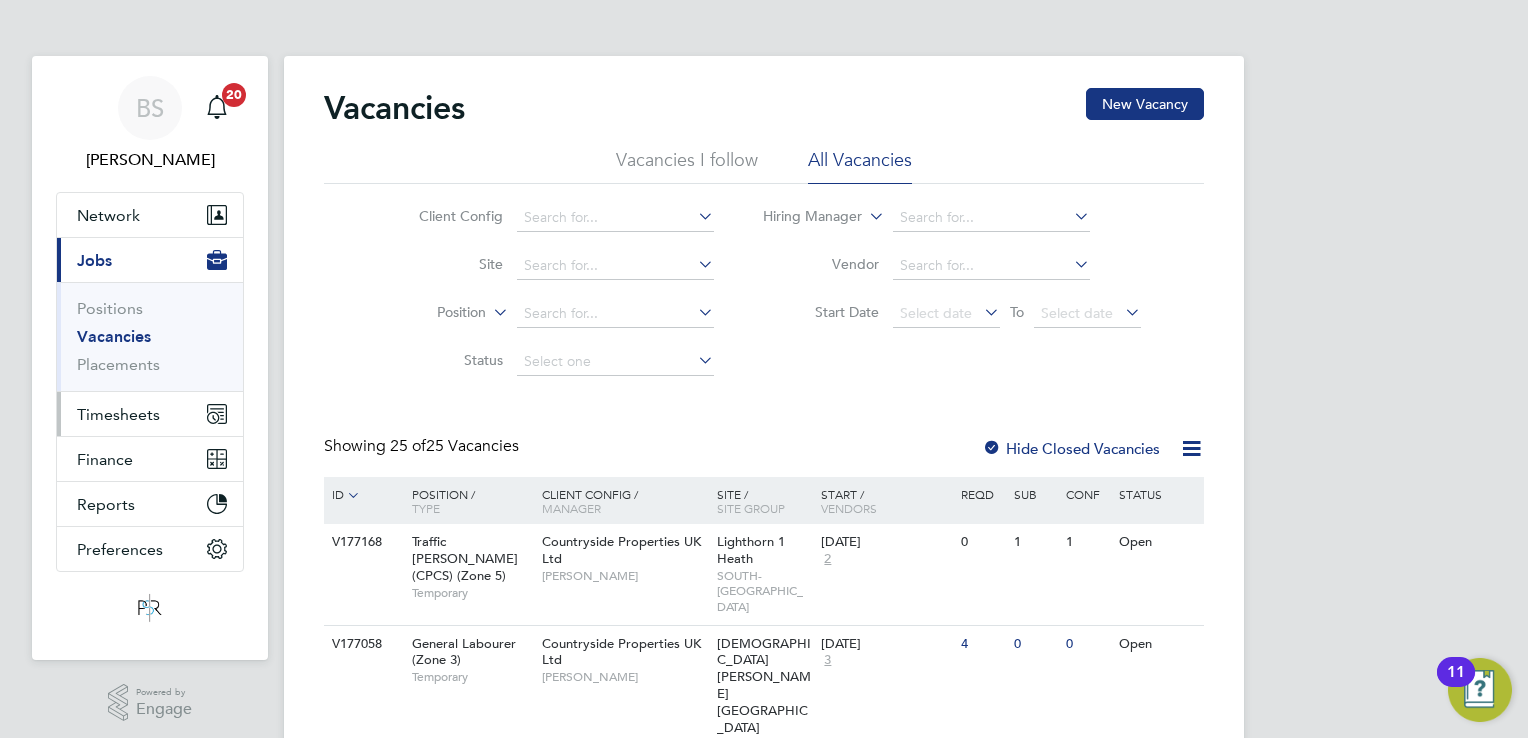 click on "Timesheets" at bounding box center [150, 414] 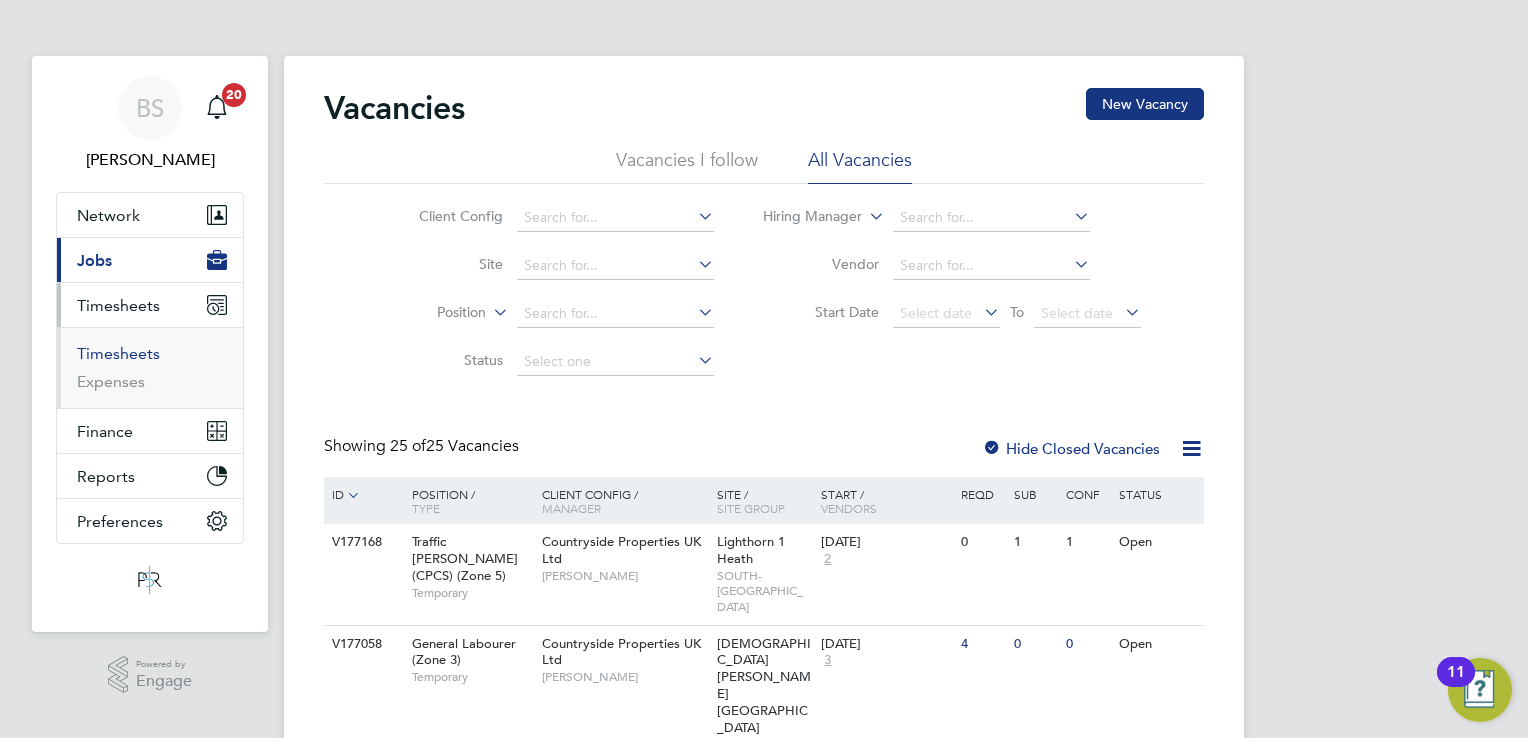 click on "Timesheets" at bounding box center [118, 353] 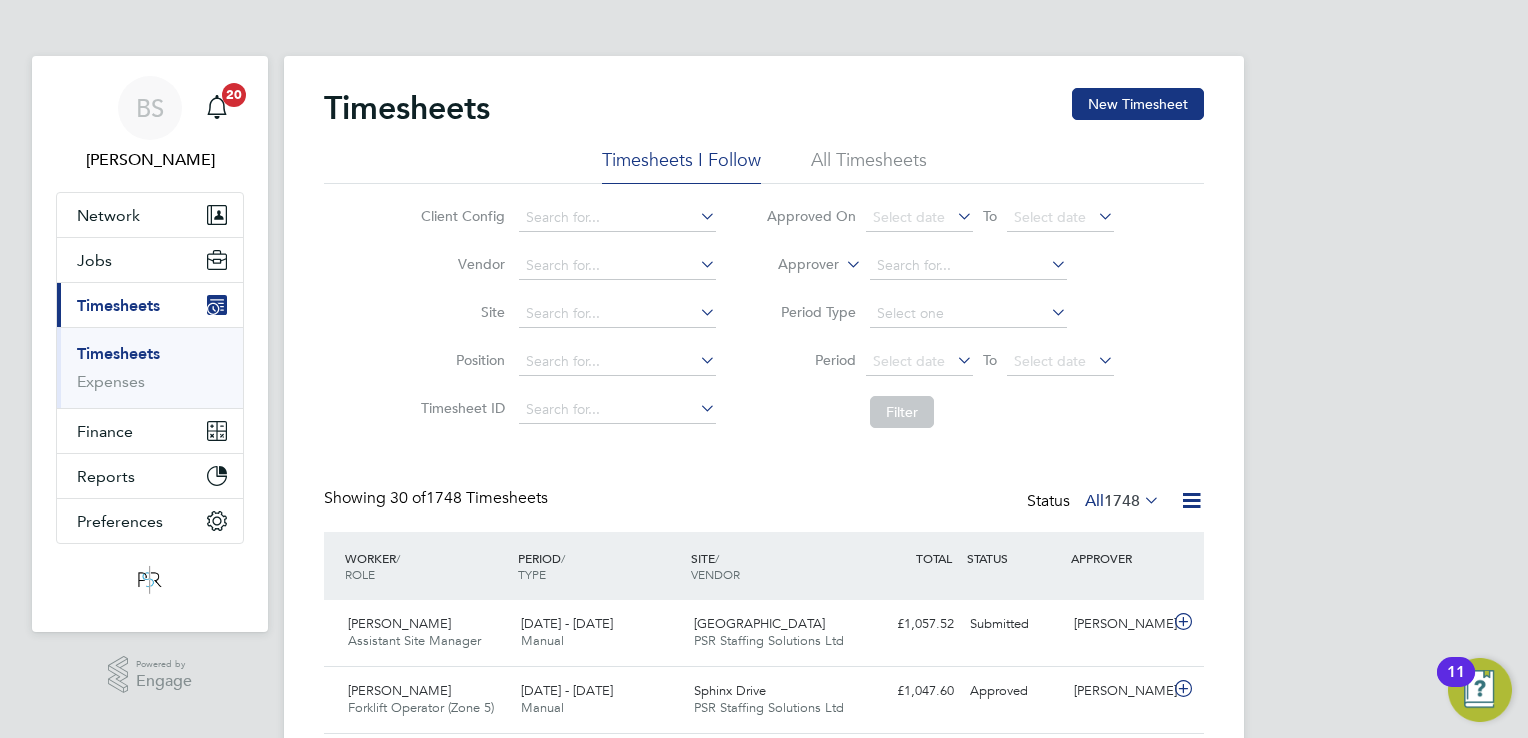 scroll, scrollTop: 9, scrollLeft: 10, axis: both 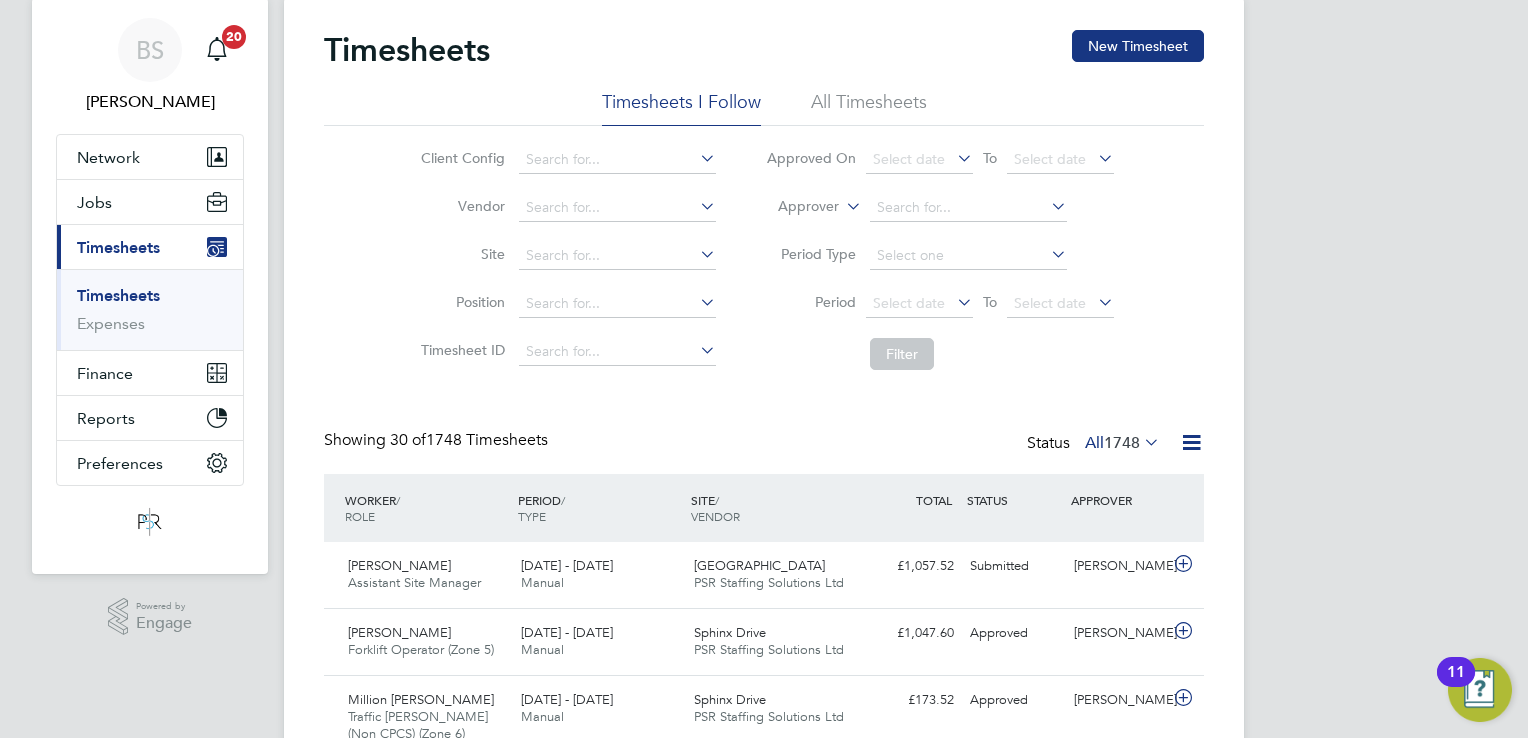 click on "All Timesheets" 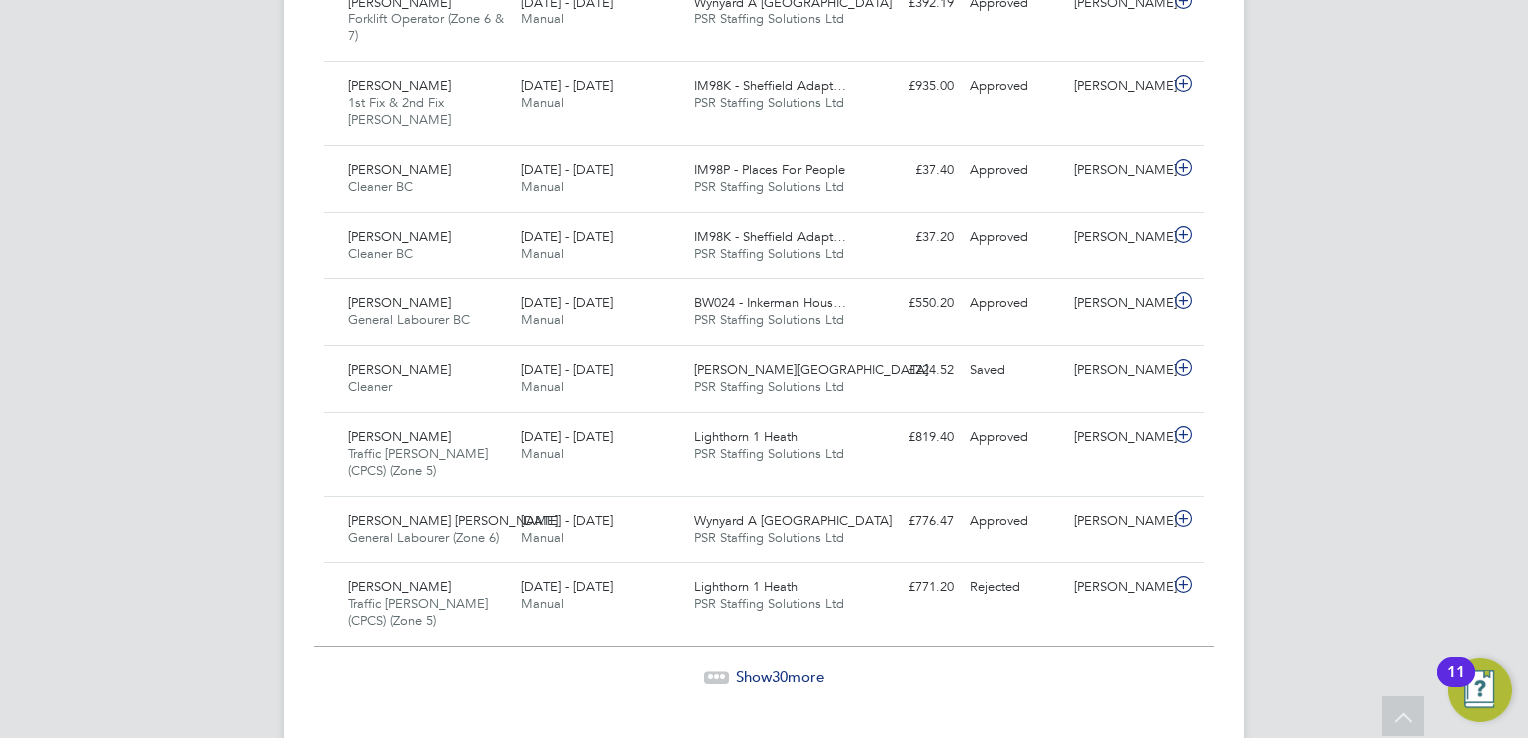 click on "Show  30  more" 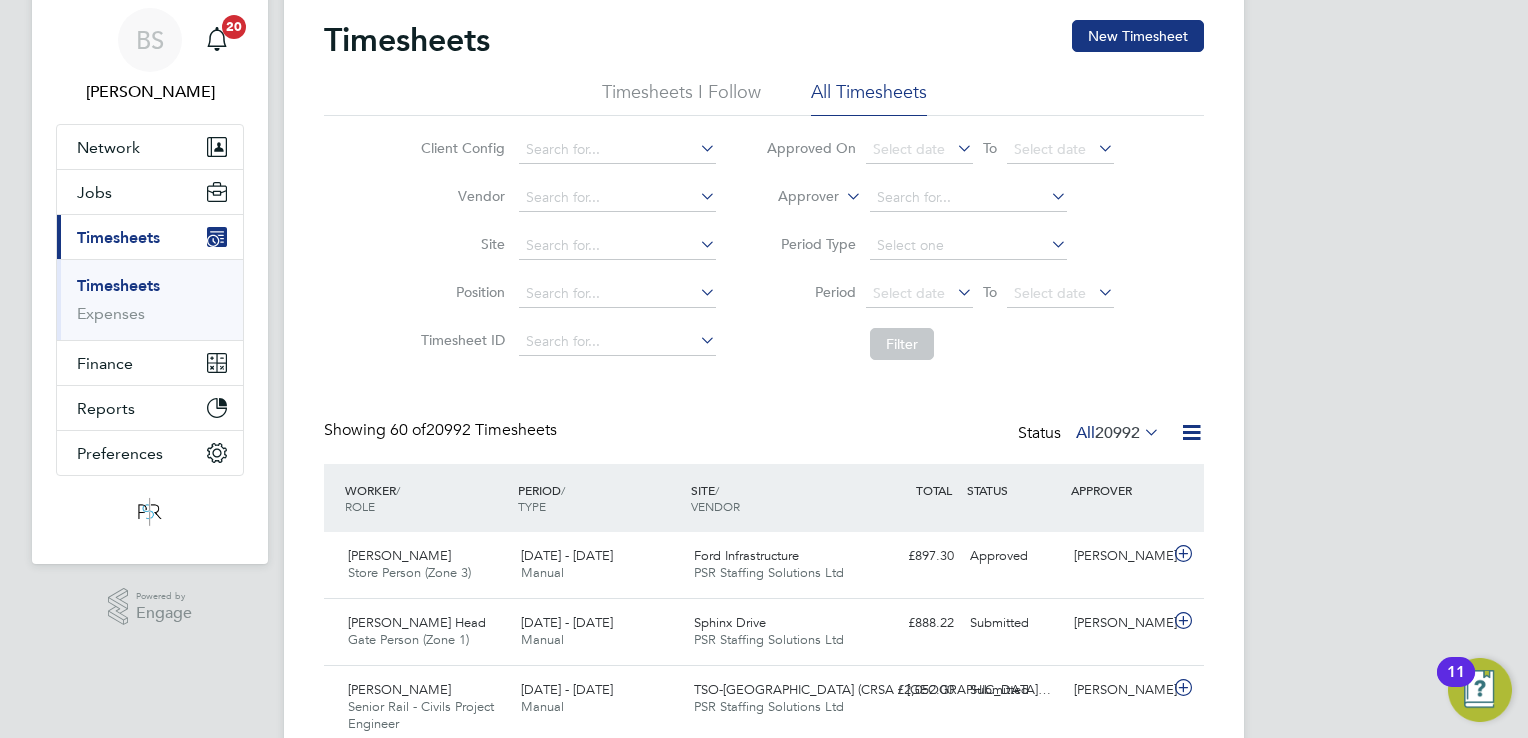 click on "Timesheets" at bounding box center [118, 285] 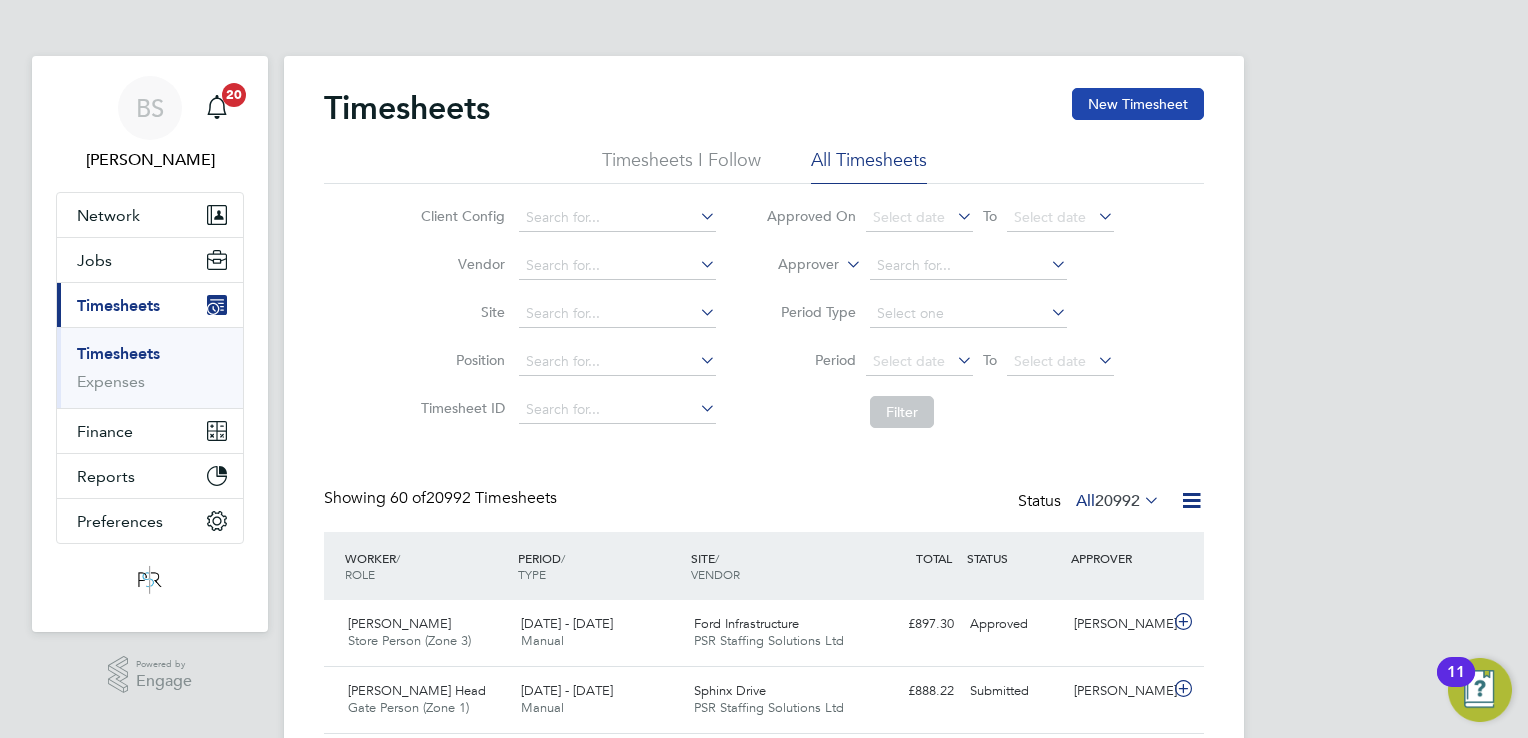 click on "New Timesheet" 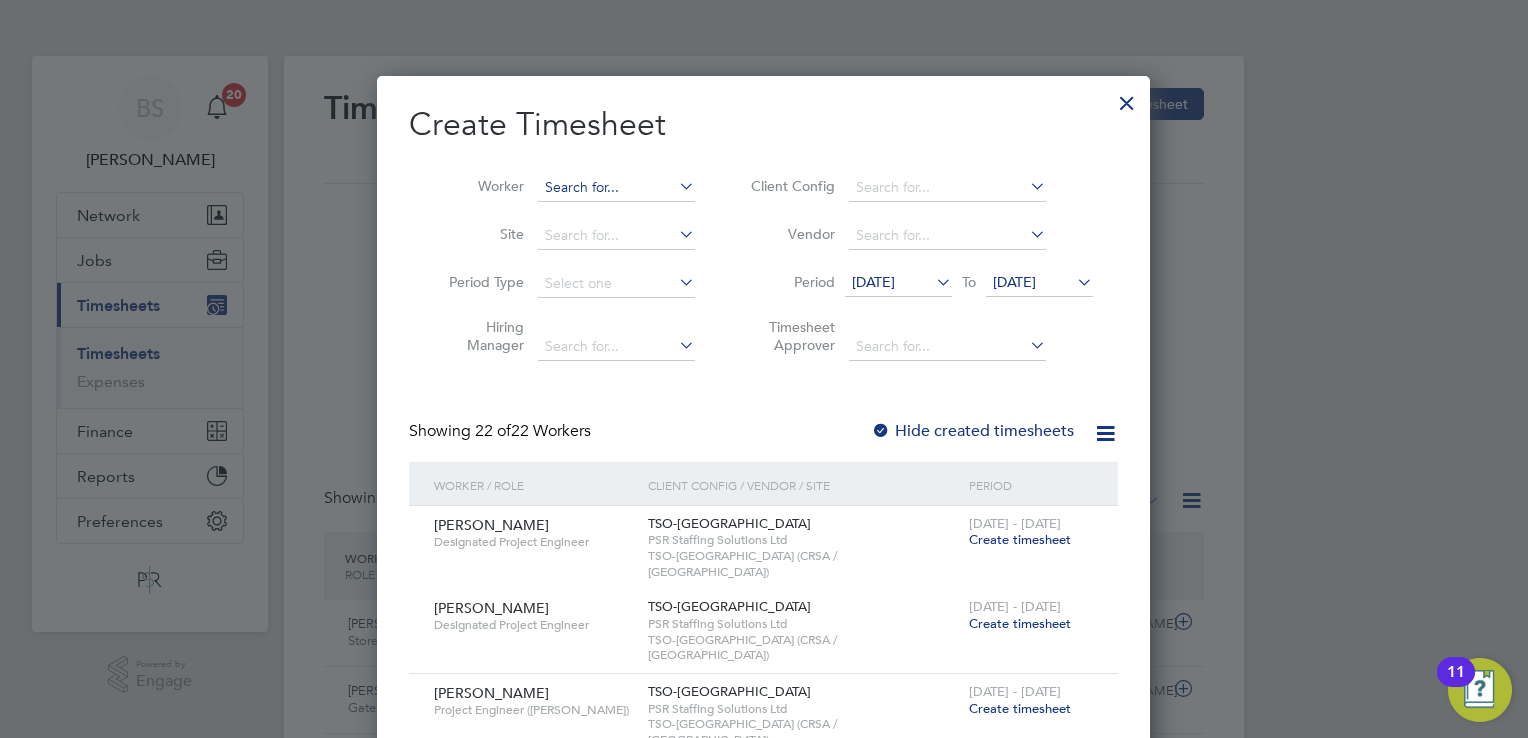 click at bounding box center (616, 188) 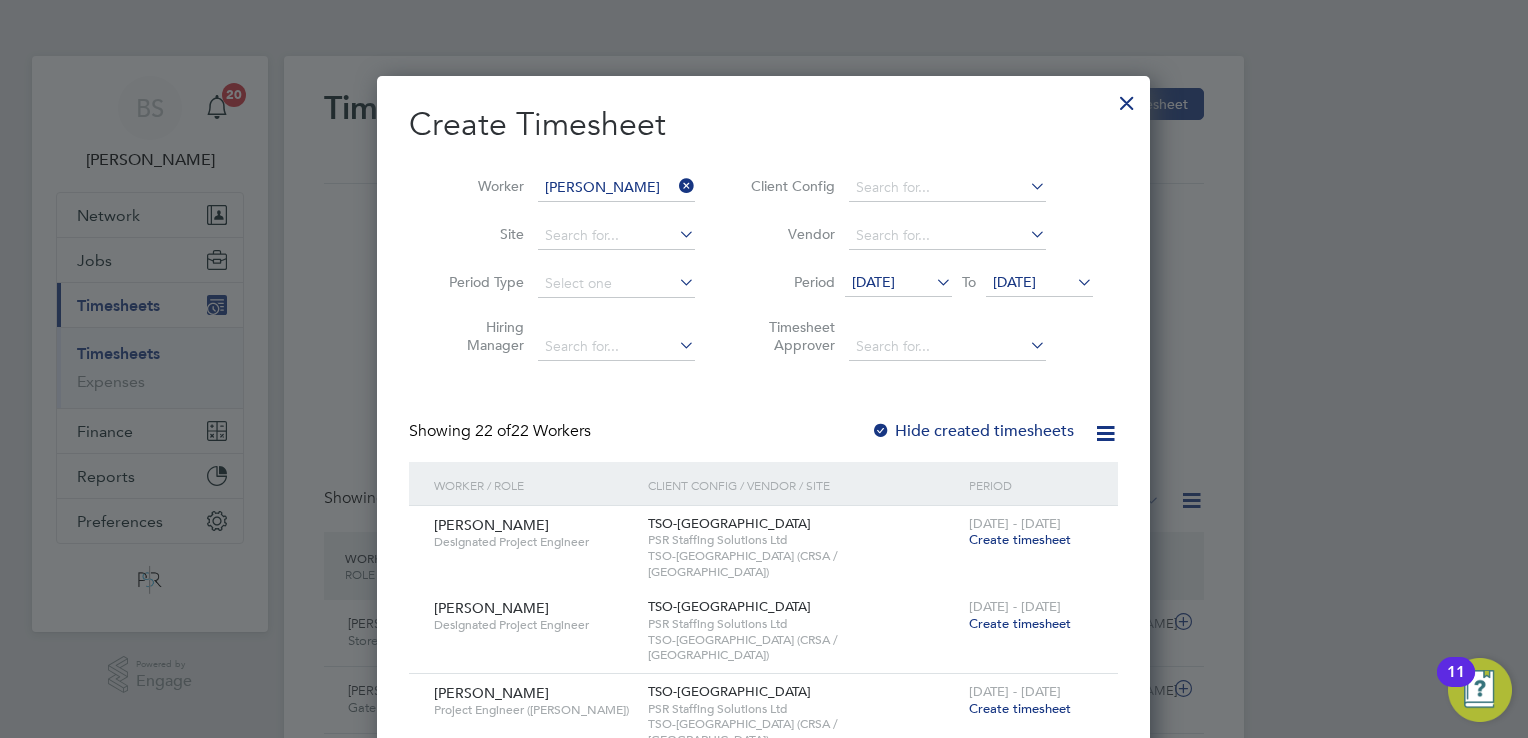 click on "[PERSON_NAME]" 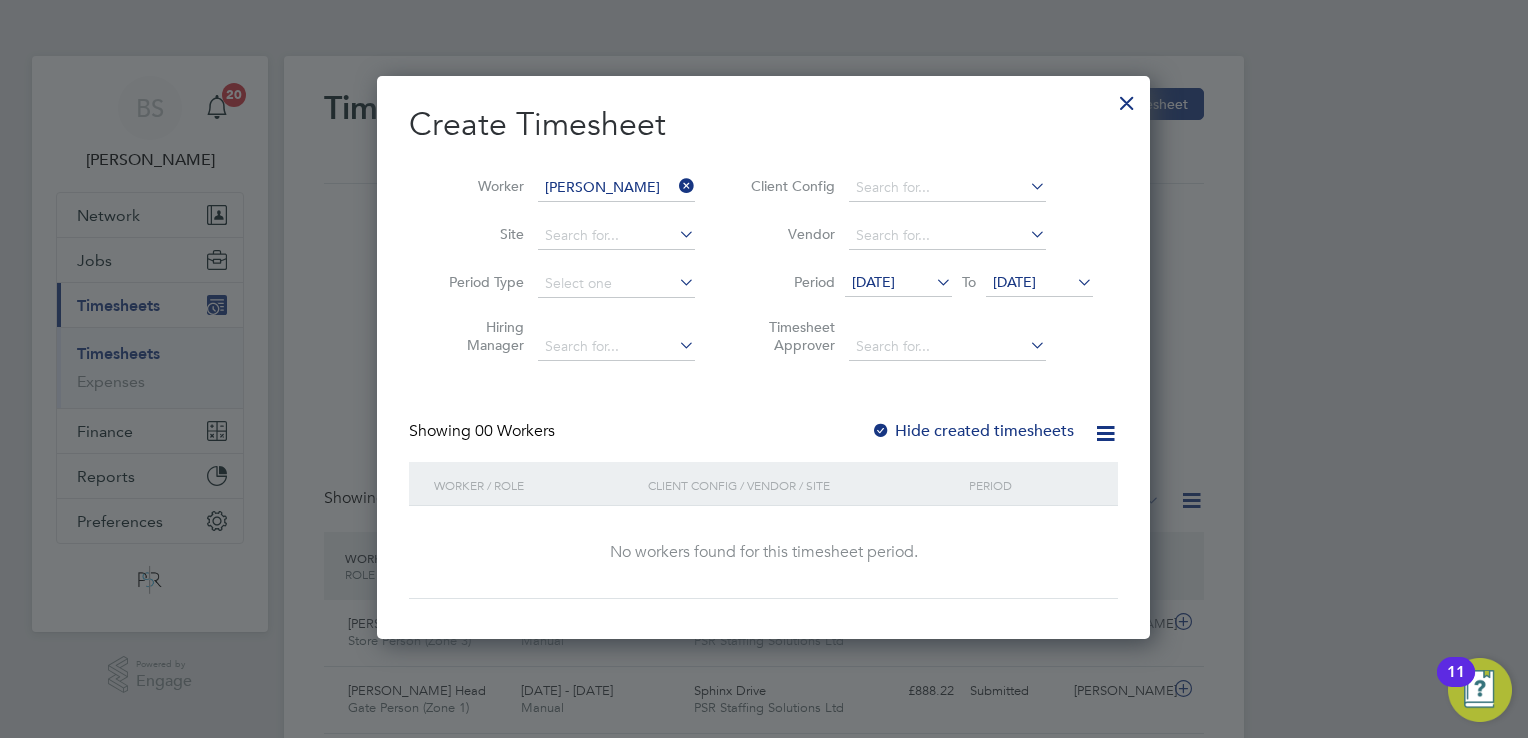 click on "[DATE]" at bounding box center (898, 283) 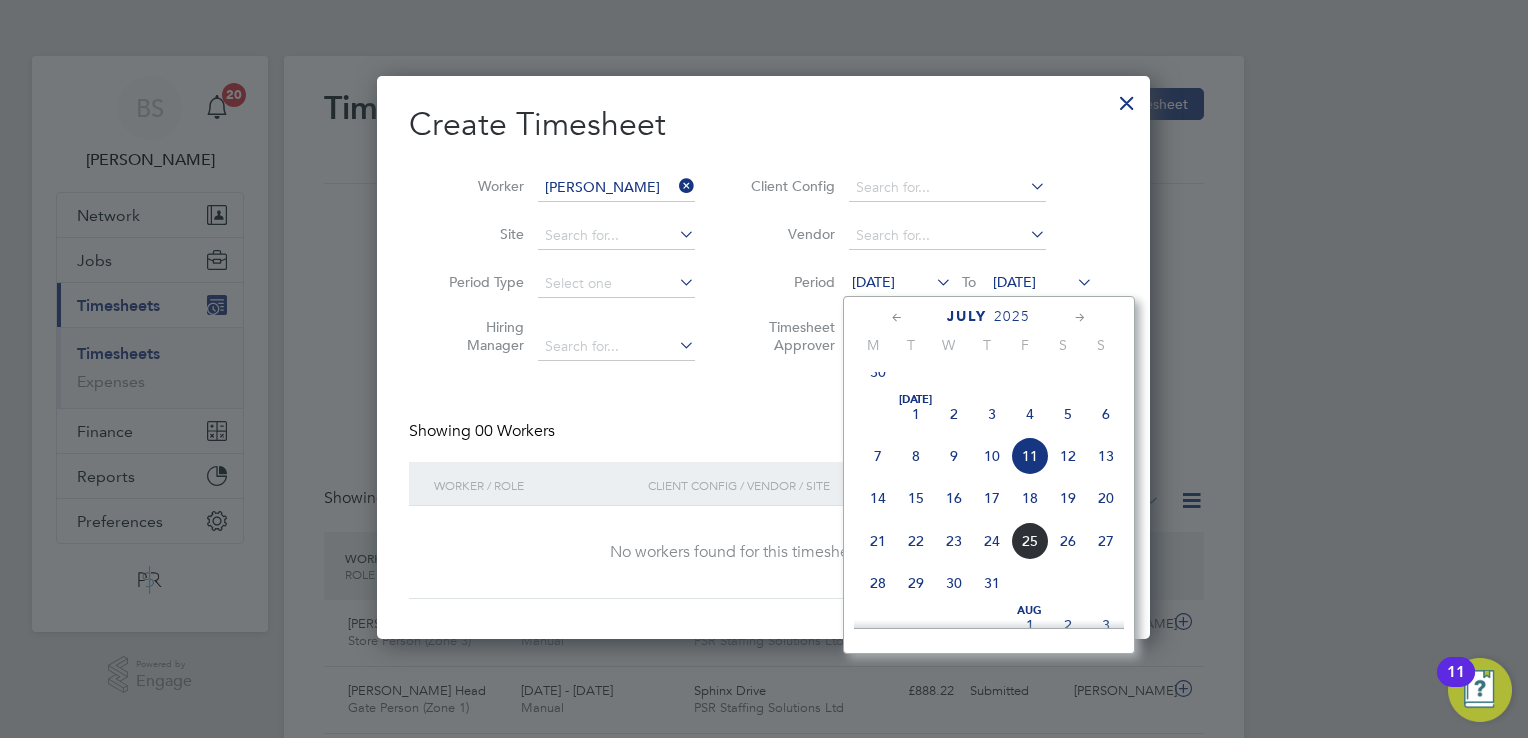 click on "14" 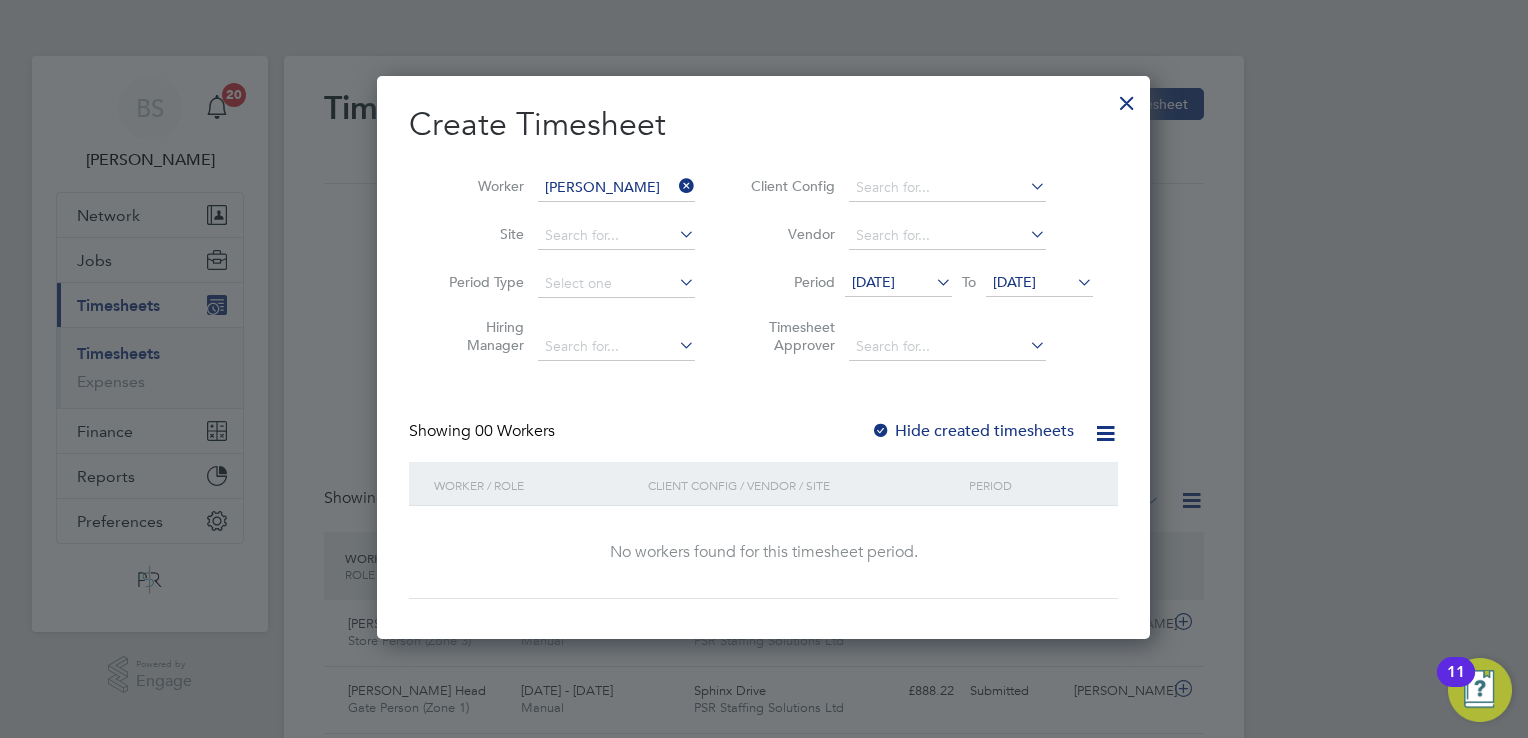 click on "Hide created timesheets" at bounding box center (972, 431) 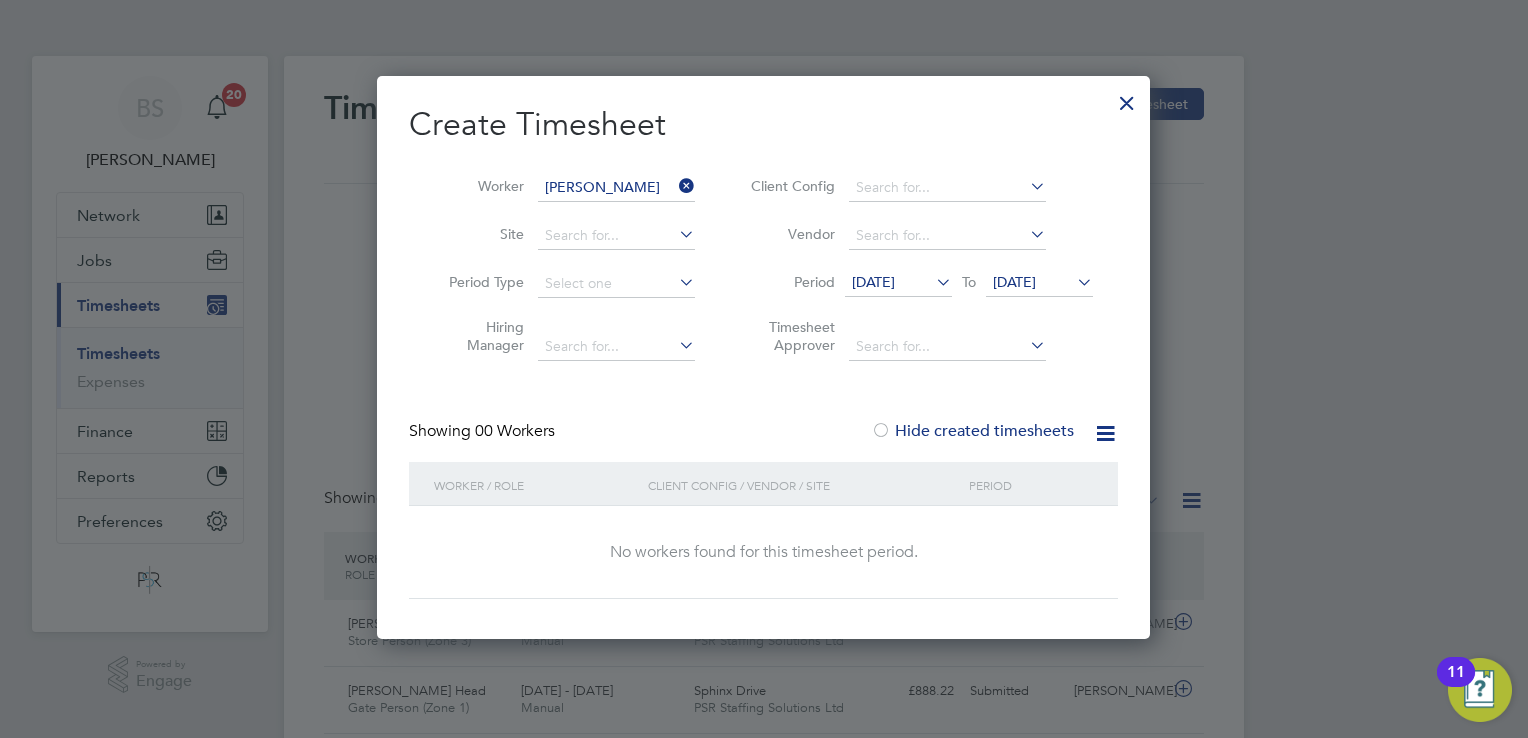 click on "[DATE]" at bounding box center (1014, 282) 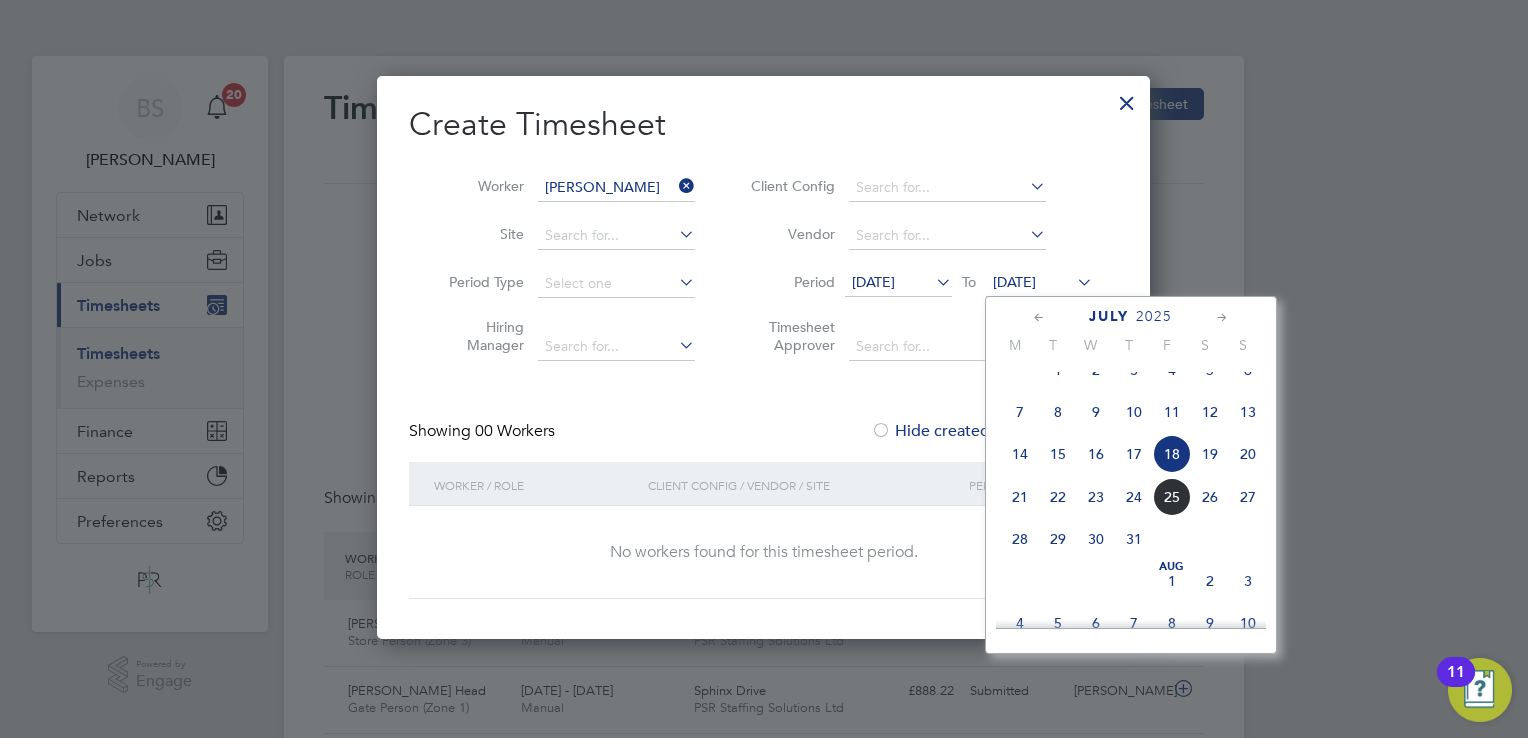 click on "20" 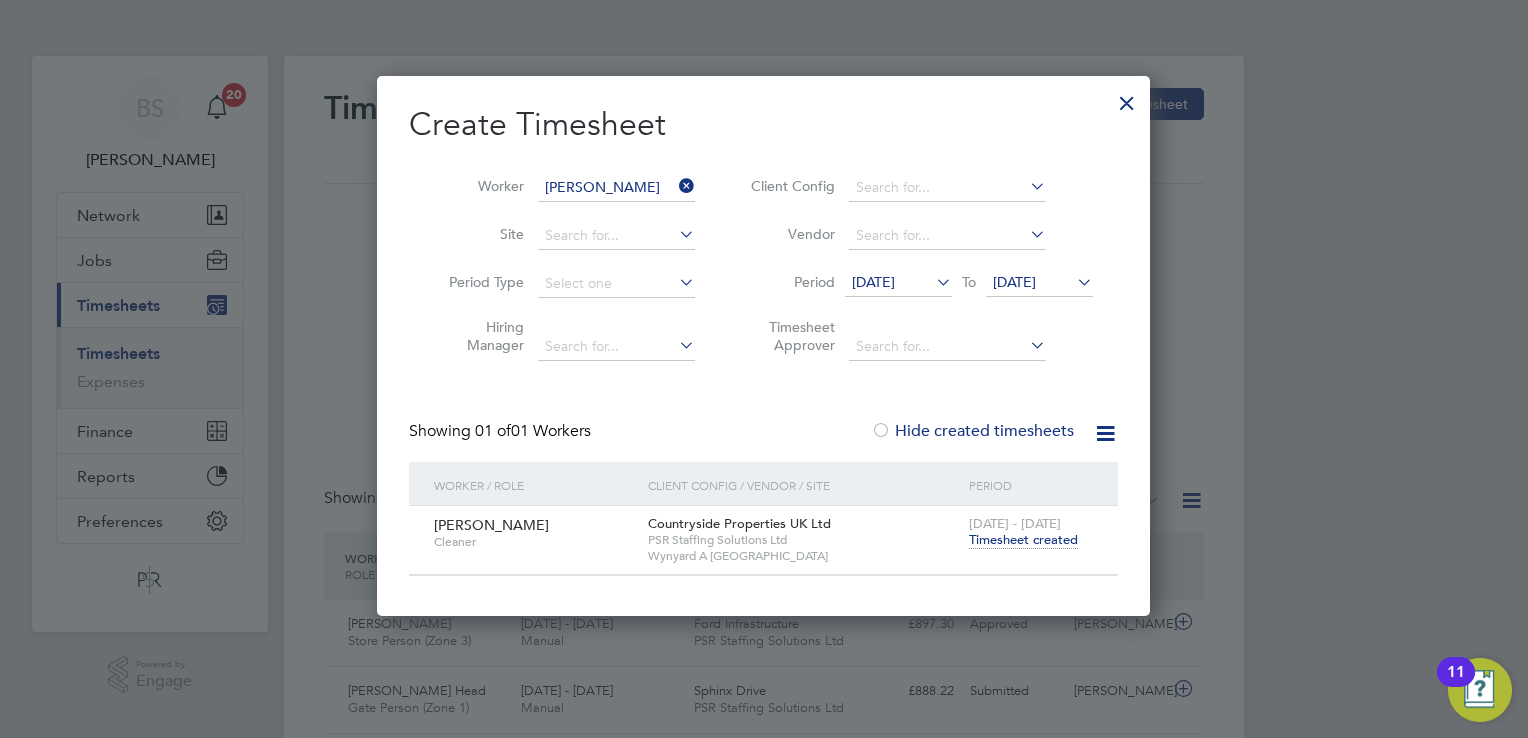 click on "Timesheet created" at bounding box center [1023, 540] 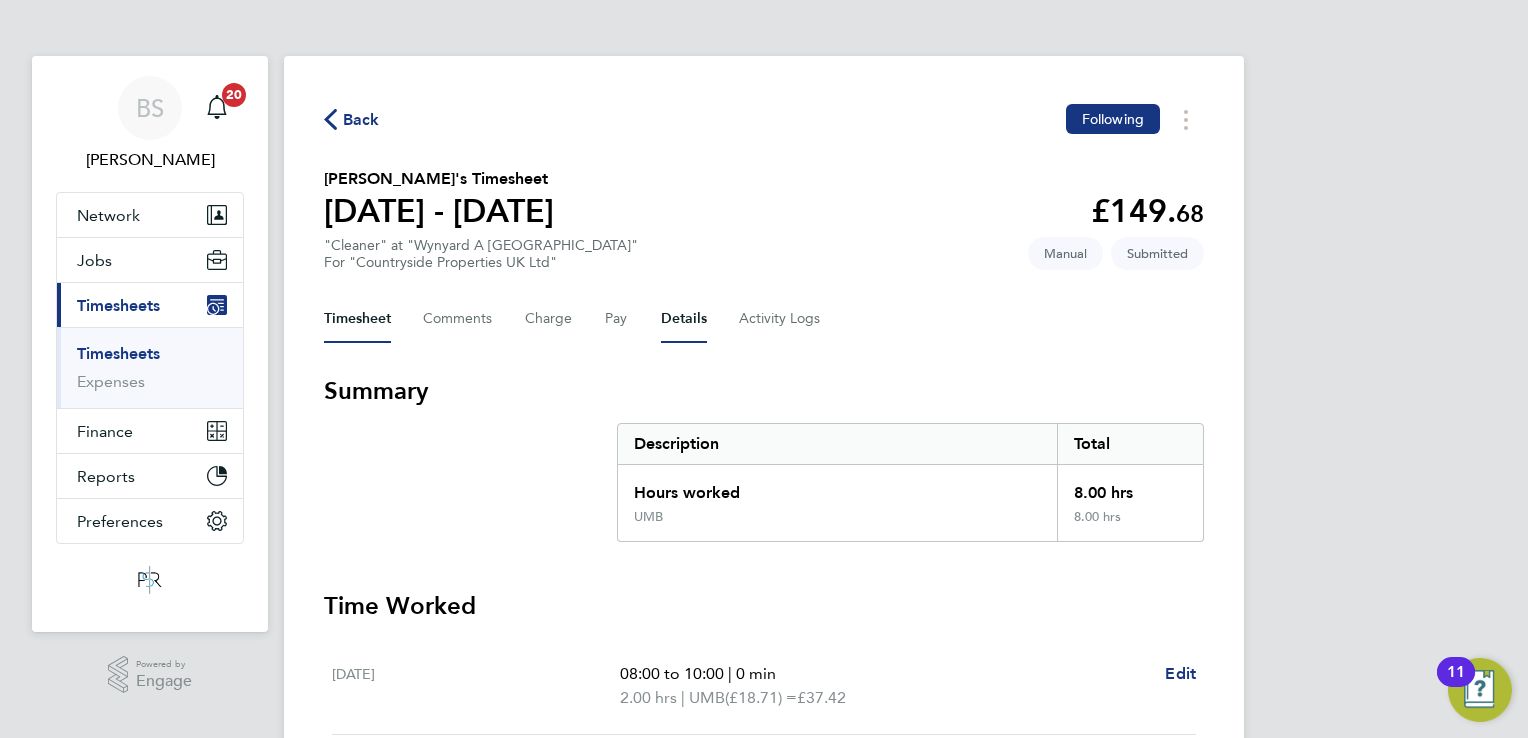 click on "Details" at bounding box center [684, 319] 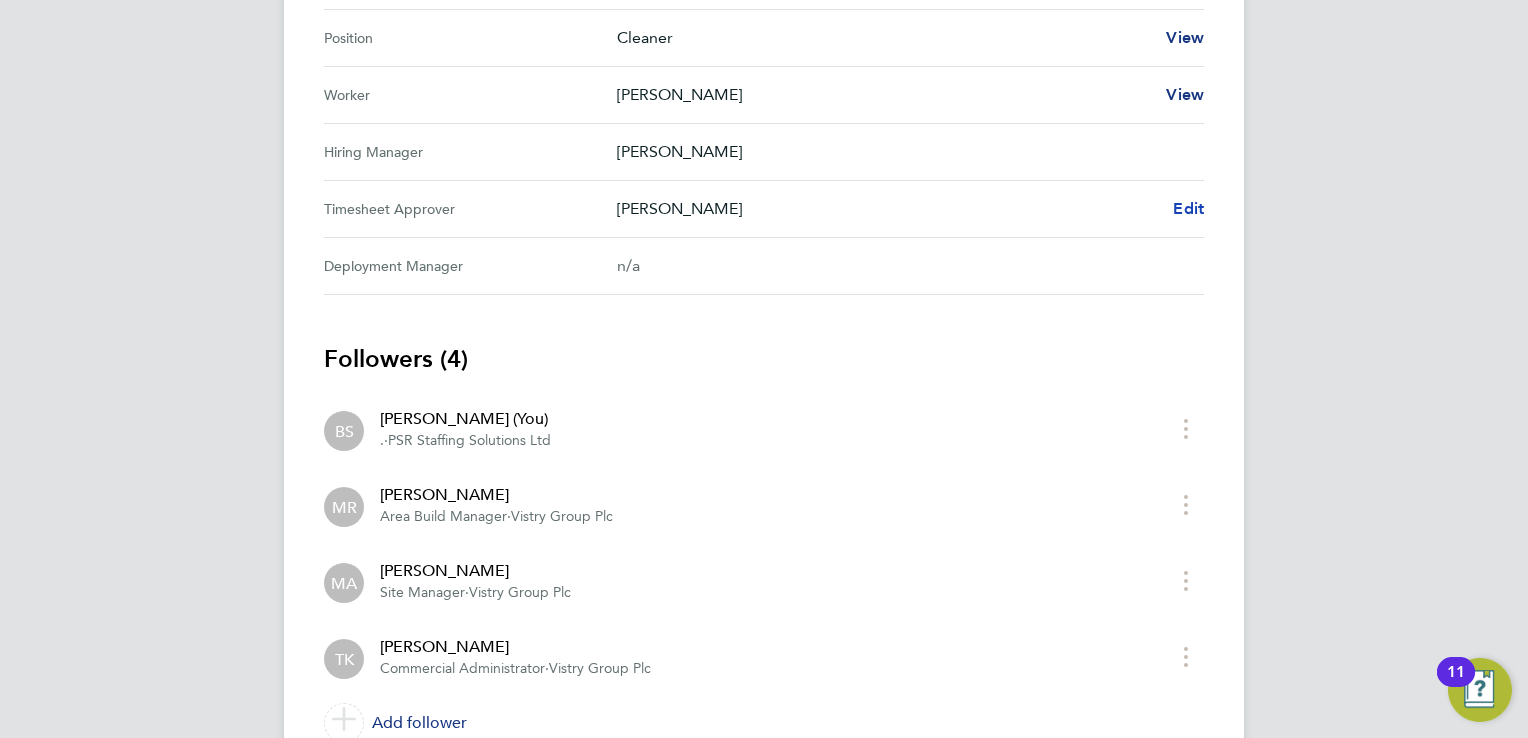 click on "Edit" at bounding box center (1188, 208) 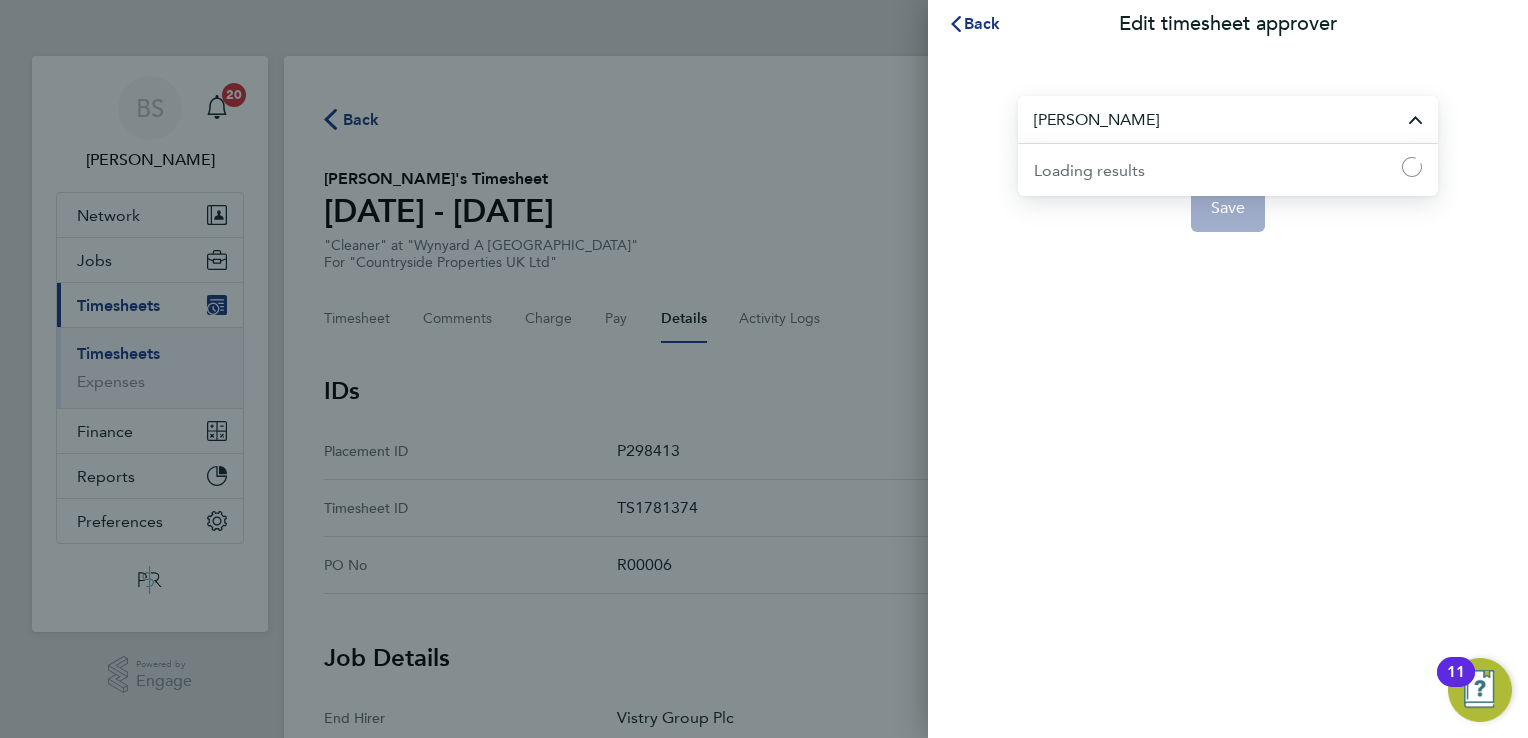 click on "[PERSON_NAME]" at bounding box center (1228, 119) 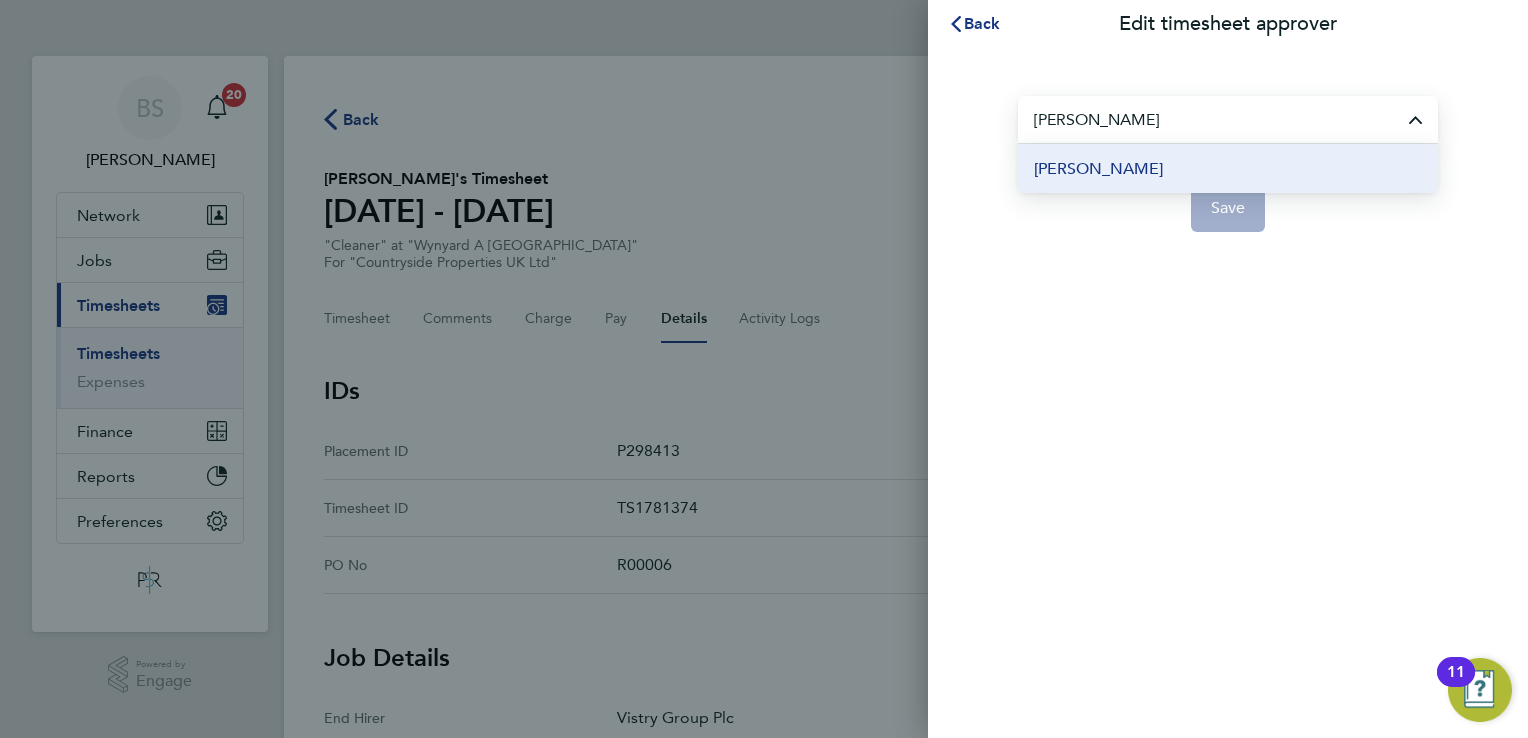 click on "[PERSON_NAME]" at bounding box center (1228, 168) 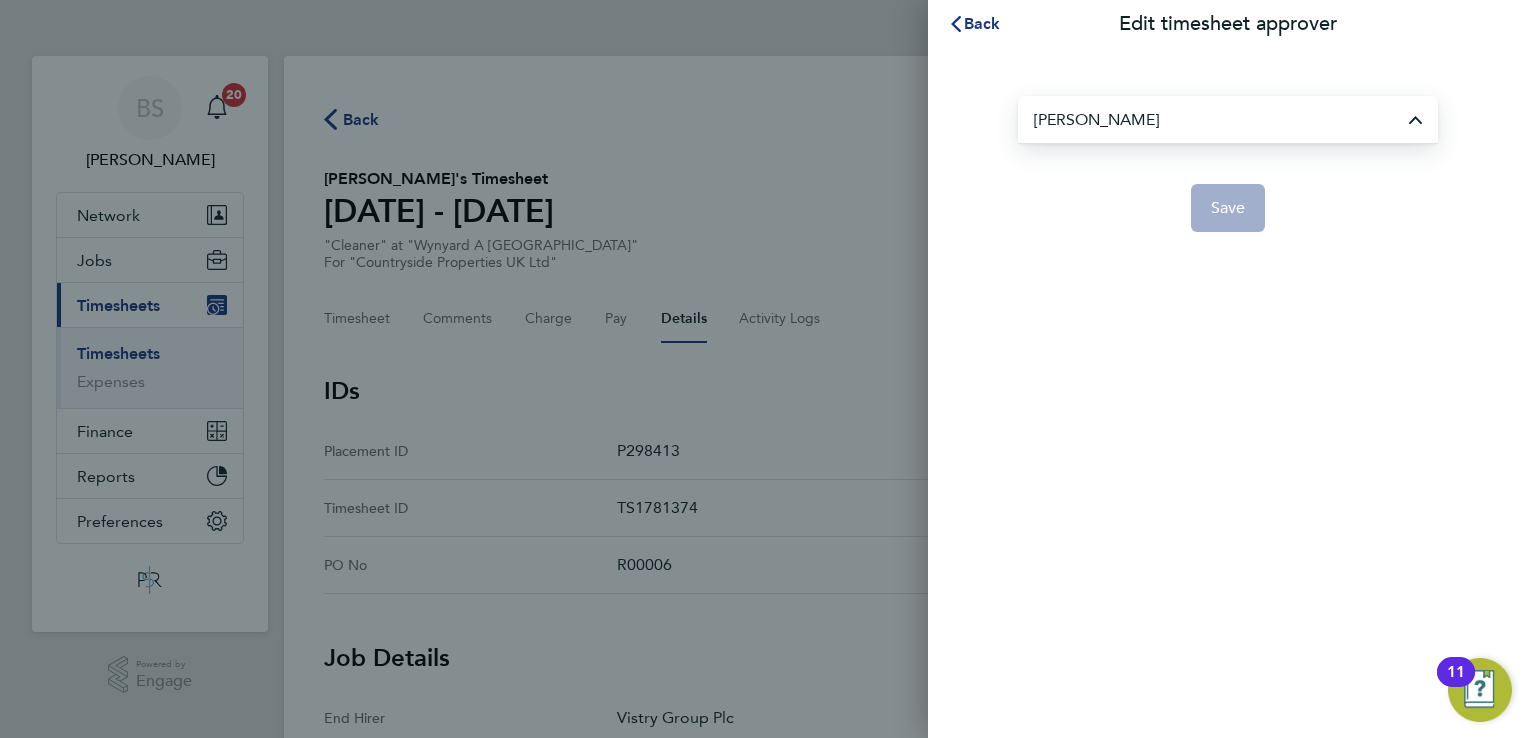type on "[PERSON_NAME]" 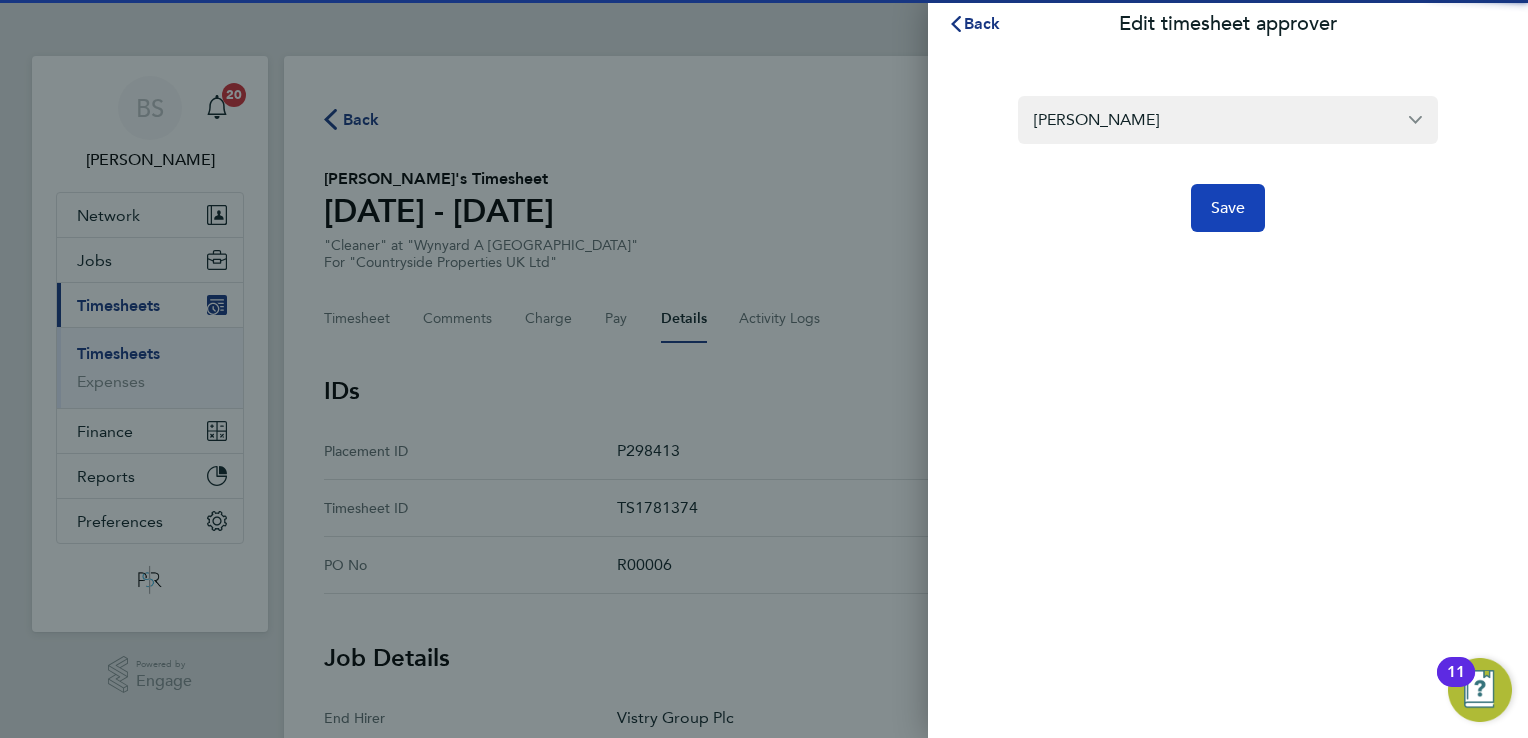 click on "Save" 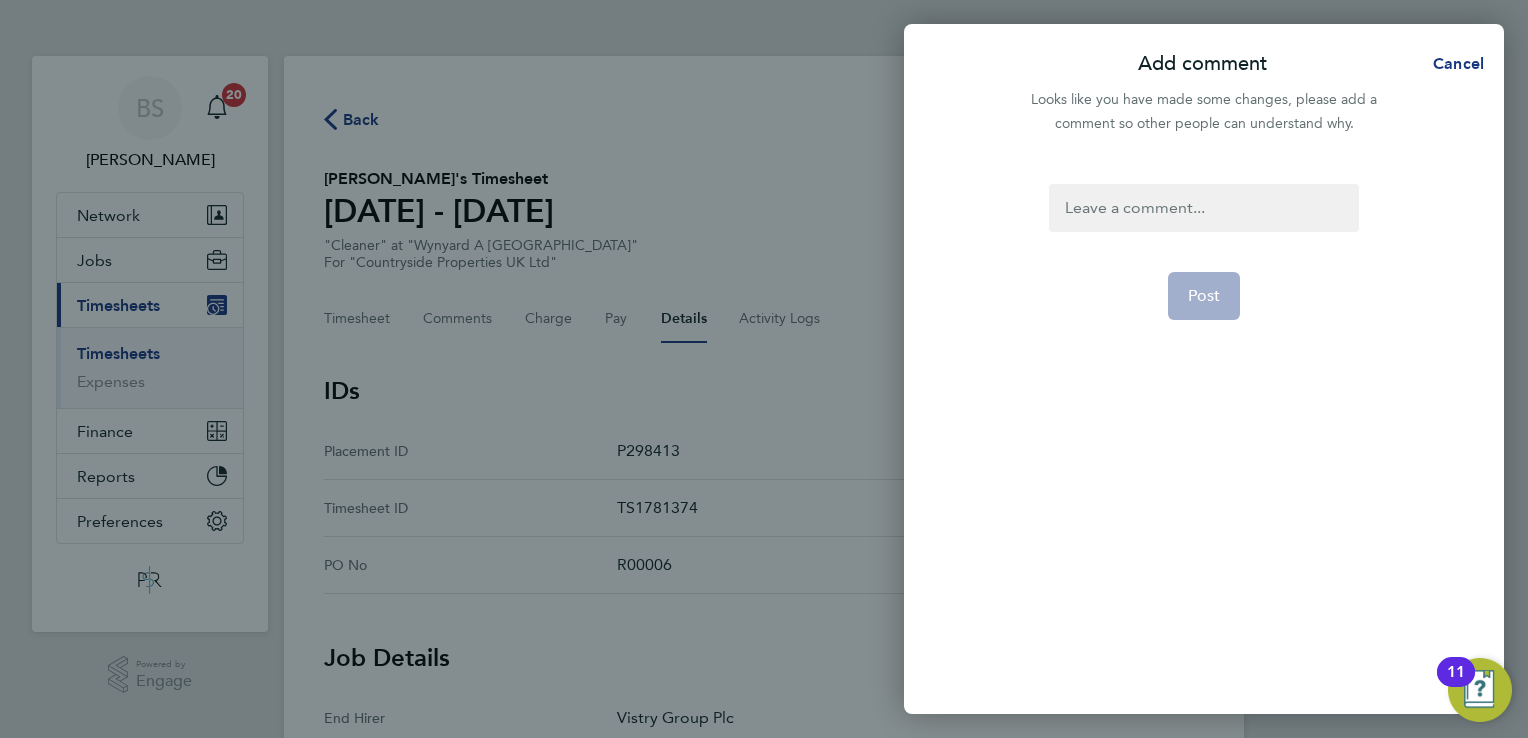 click at bounding box center (1203, 208) 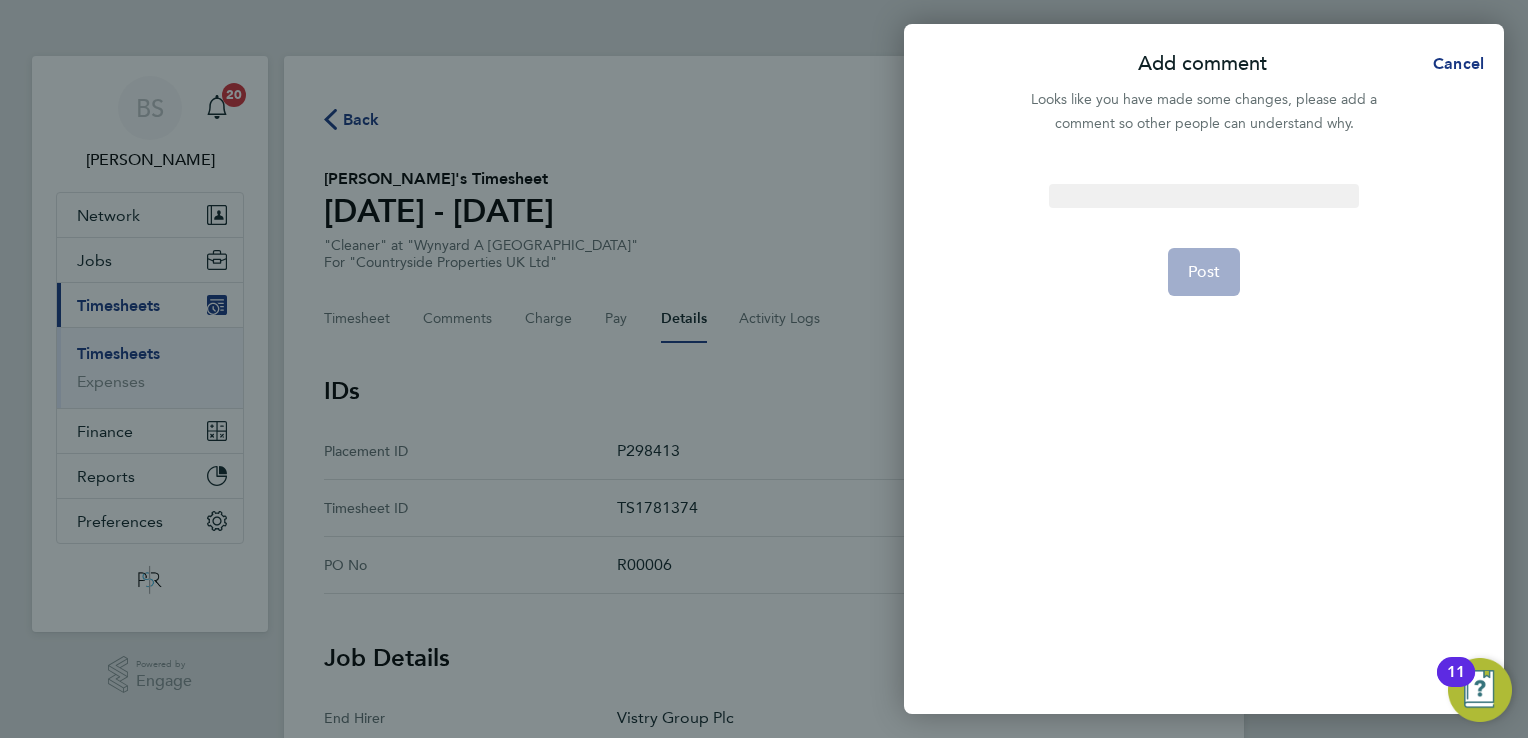 click on "AC   [PERSON_NAME]   Associate Technical Director   -   Vistry Group Plc   AG   [PERSON_NAME]   Head of Technical   -   Vistry Group Plc   AB   [PERSON_NAME]   Site Manager   -   Vistry Group Plc   AM   [PERSON_NAME]   Commercial Graduate   -   Vistry Group Plc   AH   [PERSON_NAME]   Senior Site Manager   -   Vistry Group Plc   AM   [PERSON_NAME]   Assistant Site Manager   -   Vistry Group Plc   AE   [PERSON_NAME]   Area Build Director   -   Vistry Group Plc   AB   [PERSON_NAME]   Recruitment Consultant   -   PSR Staffing Solutions Ltd   AD   [PERSON_NAME]   Commercial Assistant   -   Vistry Group Plc   AS   [PERSON_NAME]   QS   -   Vistry Group Plc   Post" 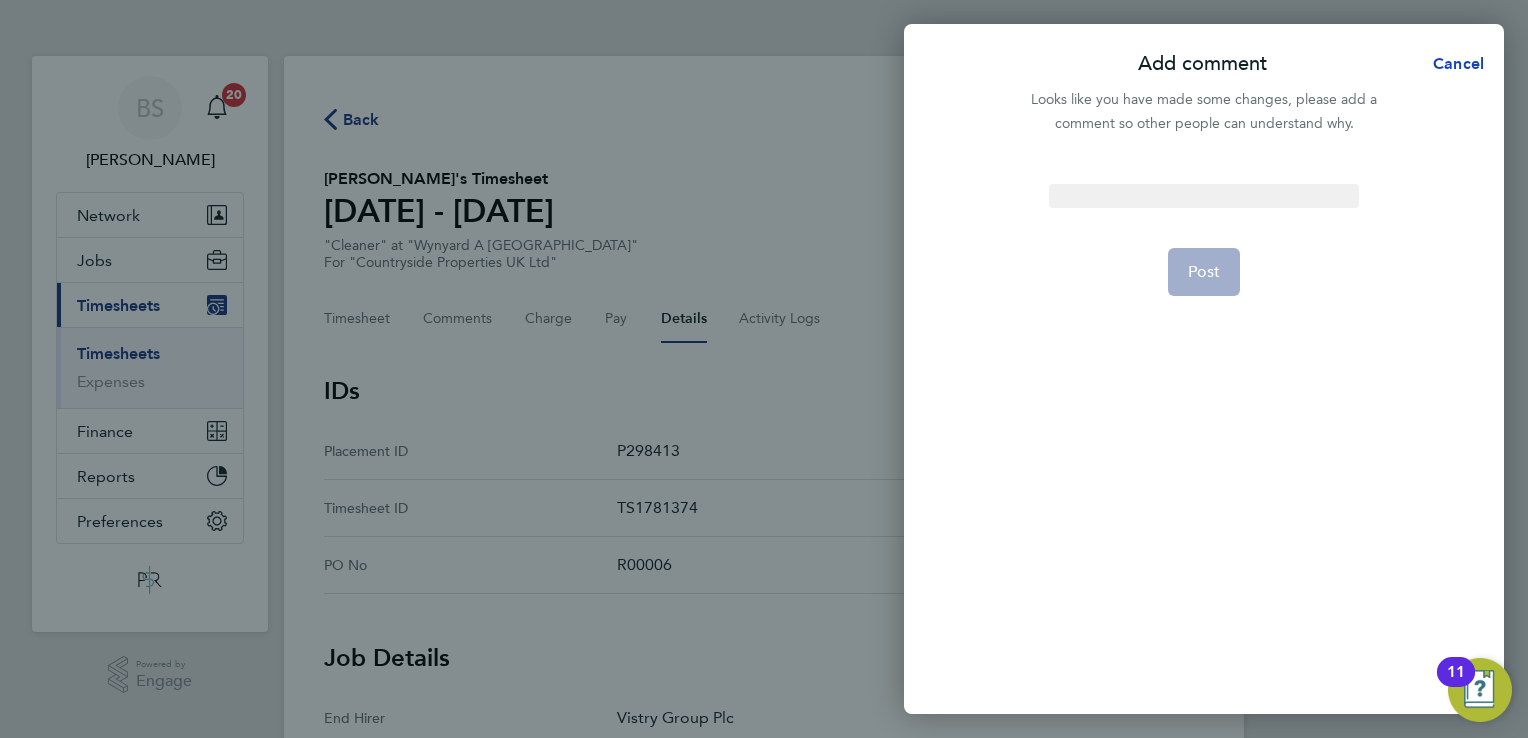 click on "Cancel" 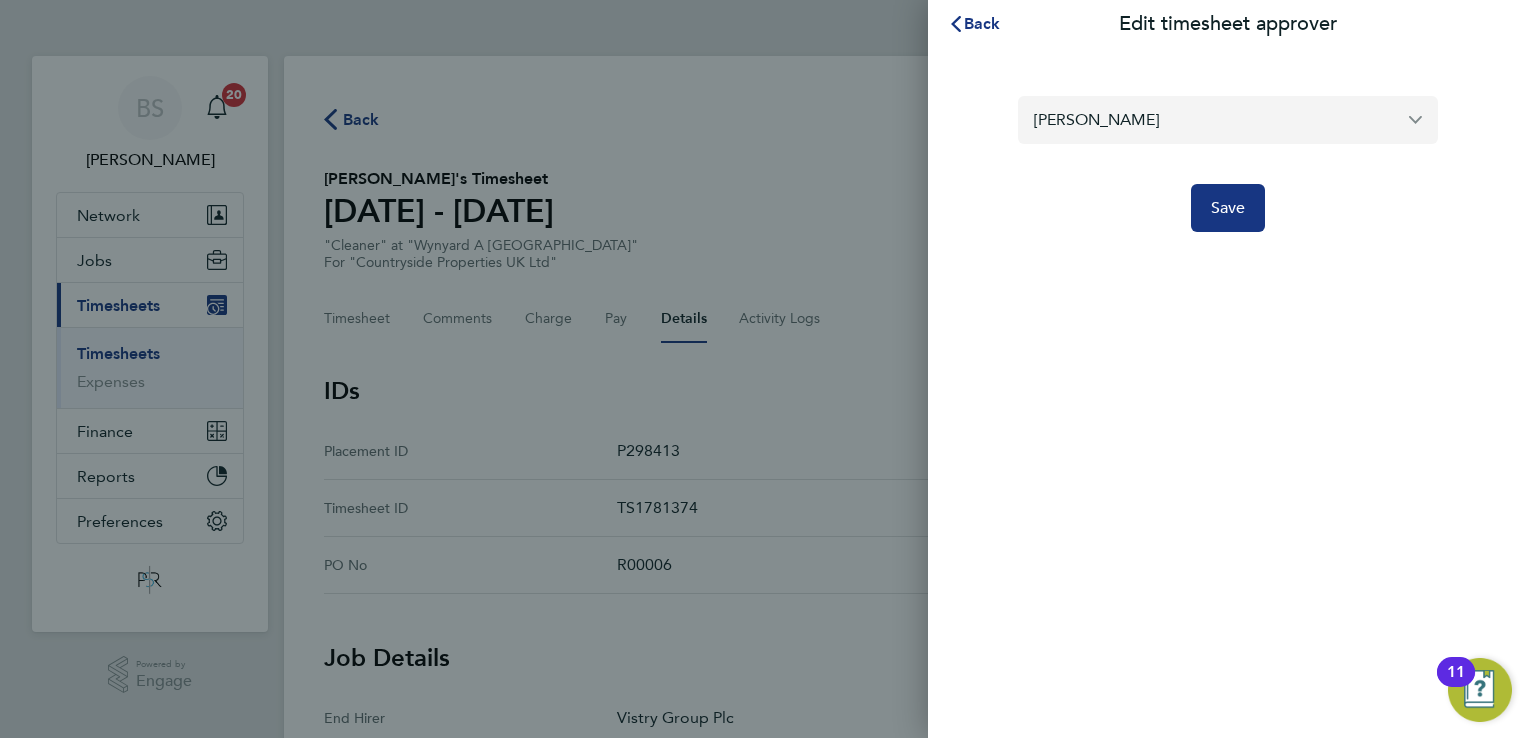 click on "[PERSON_NAME]" at bounding box center (1228, 119) 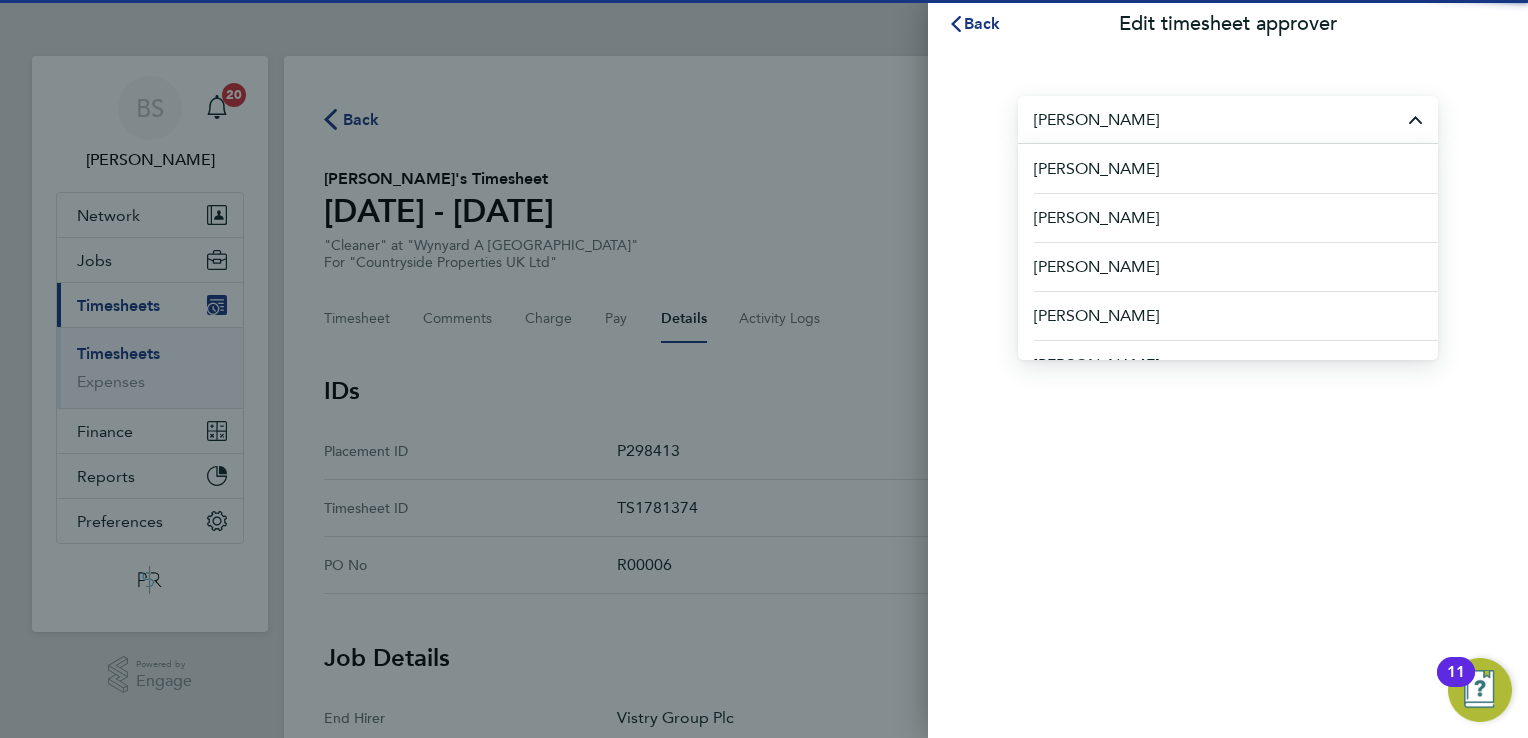 click on "[PERSON_NAME]
[PERSON_NAME]   [PERSON_NAME] [PERSON_NAME]   [PERSON_NAME]   [PERSON_NAME]   [PERSON_NAME]   [PERSON_NAME]   [PERSON_NAME]   [PERSON_NAME] Large   [PERSON_NAME]   [PERSON_NAME]   [PERSON_NAME]   [PERSON_NAME]   [PERSON_NAME]   [PERSON_NAME]   [PERSON_NAME]   [PERSON_NAME]   [PERSON_NAME]   [PERSON_NAME]   Save" 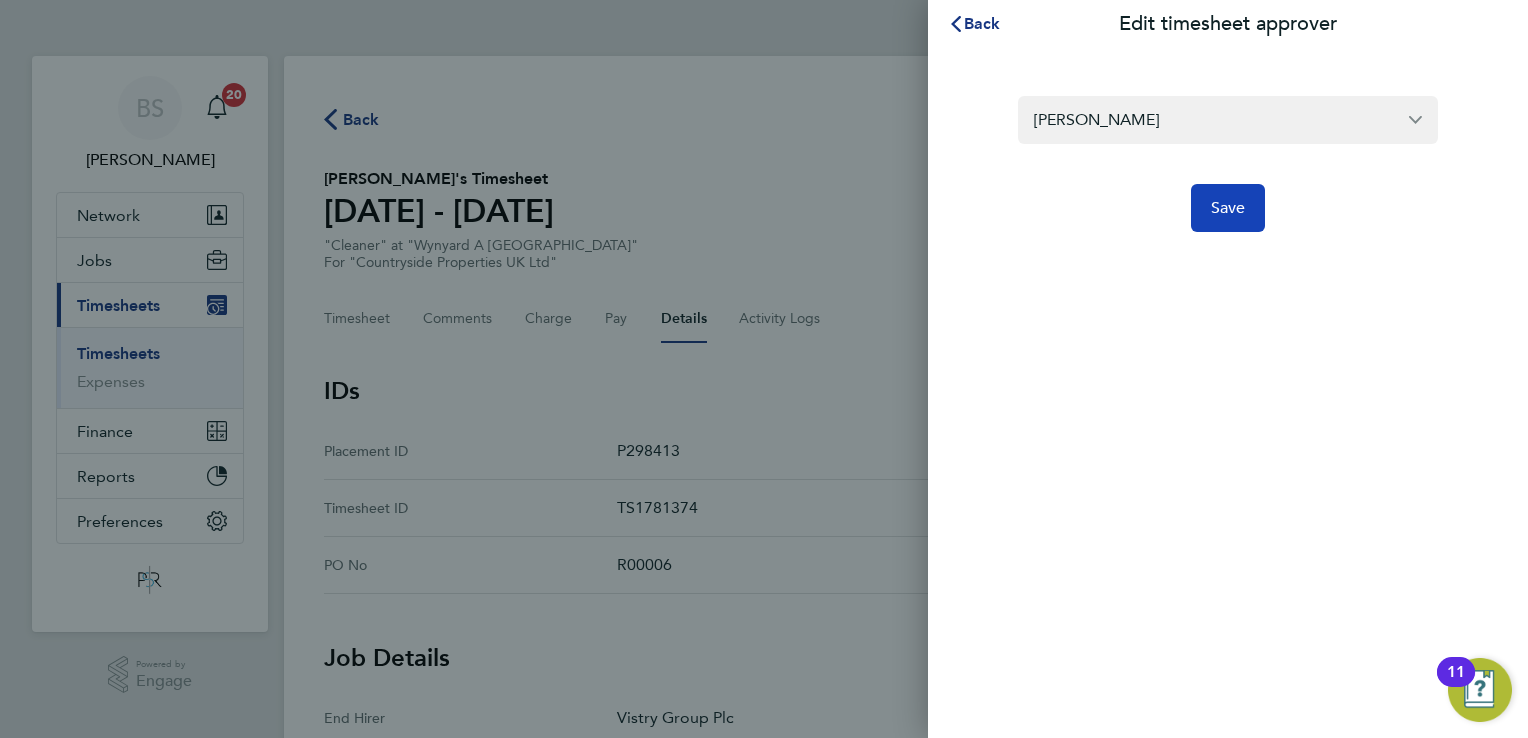 click on "Save" 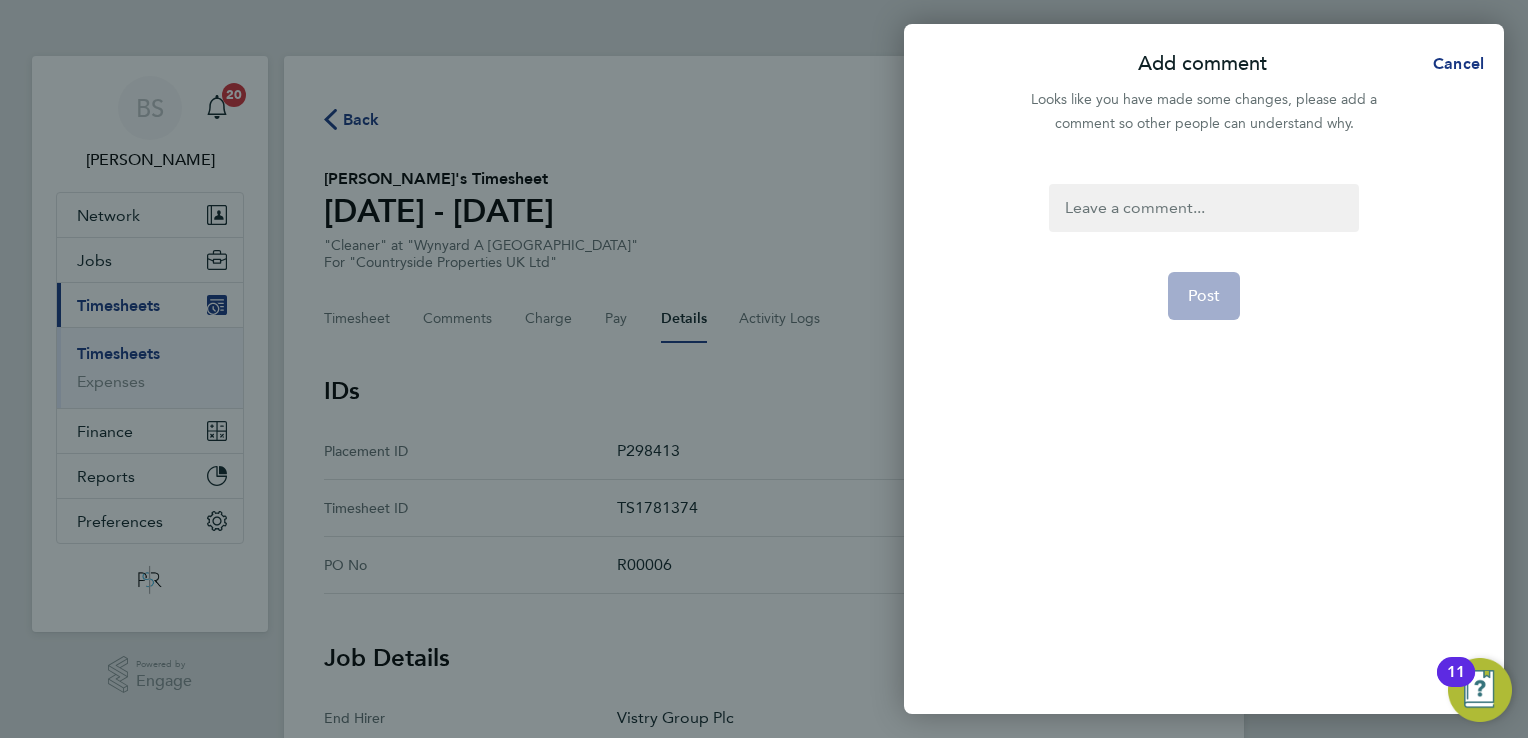 click at bounding box center [1203, 208] 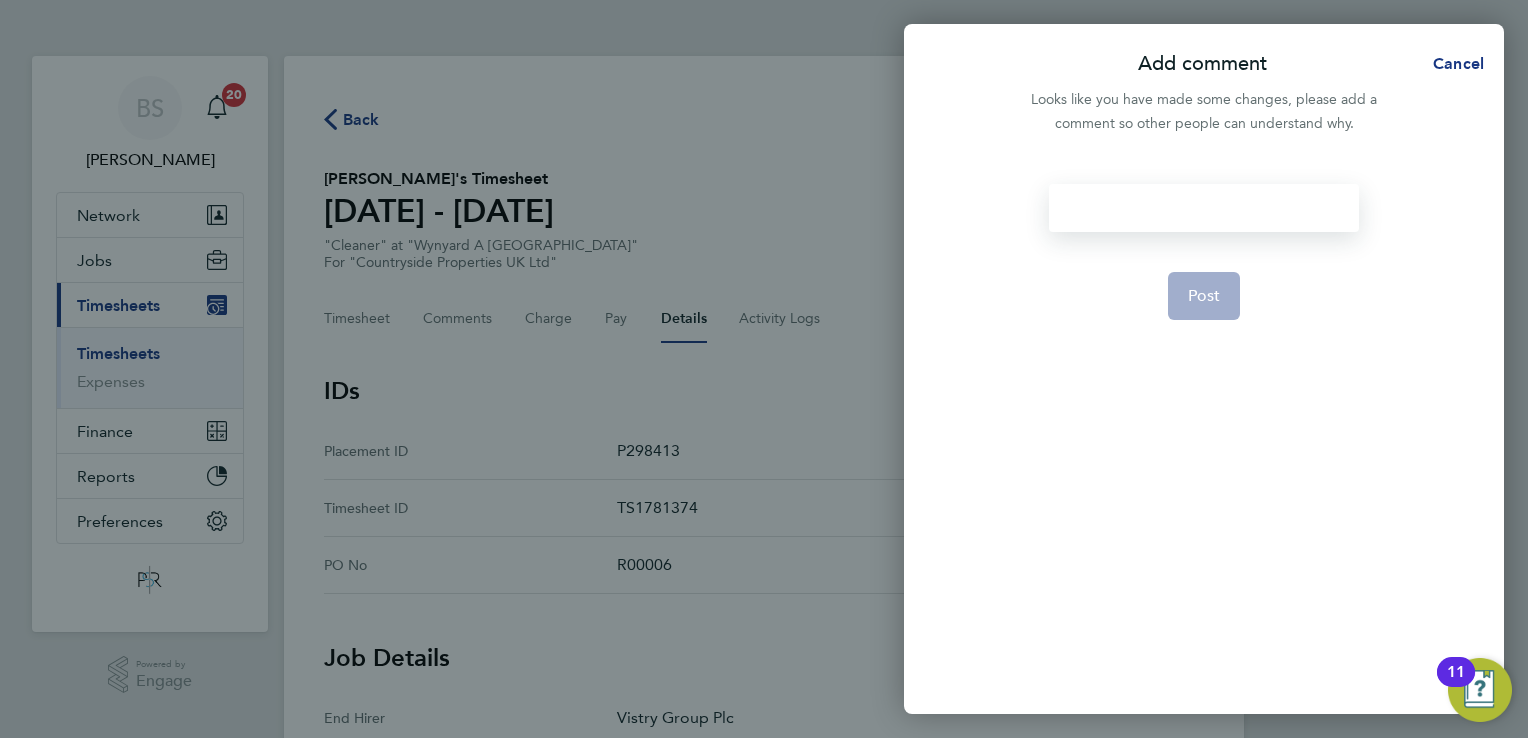 click at bounding box center [1203, 208] 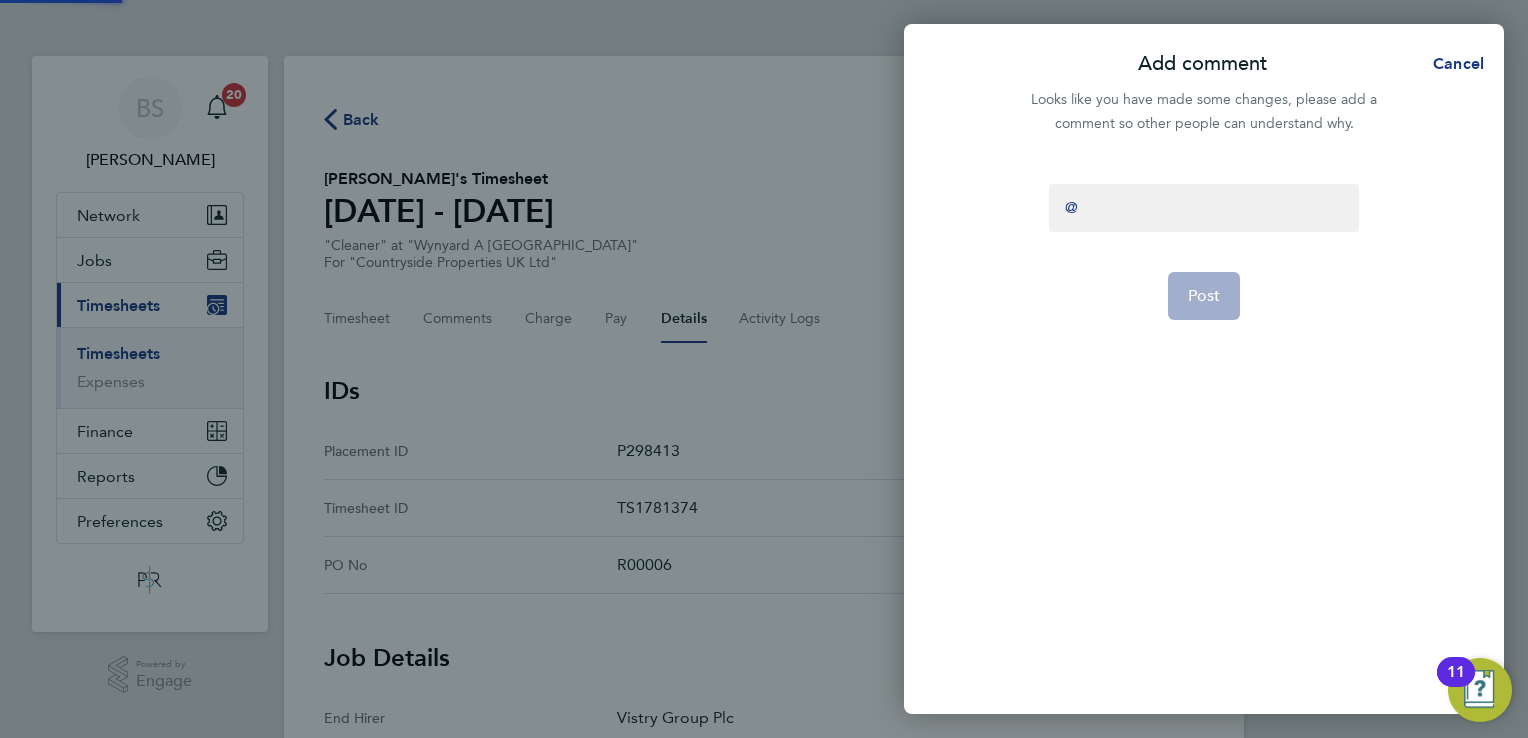type 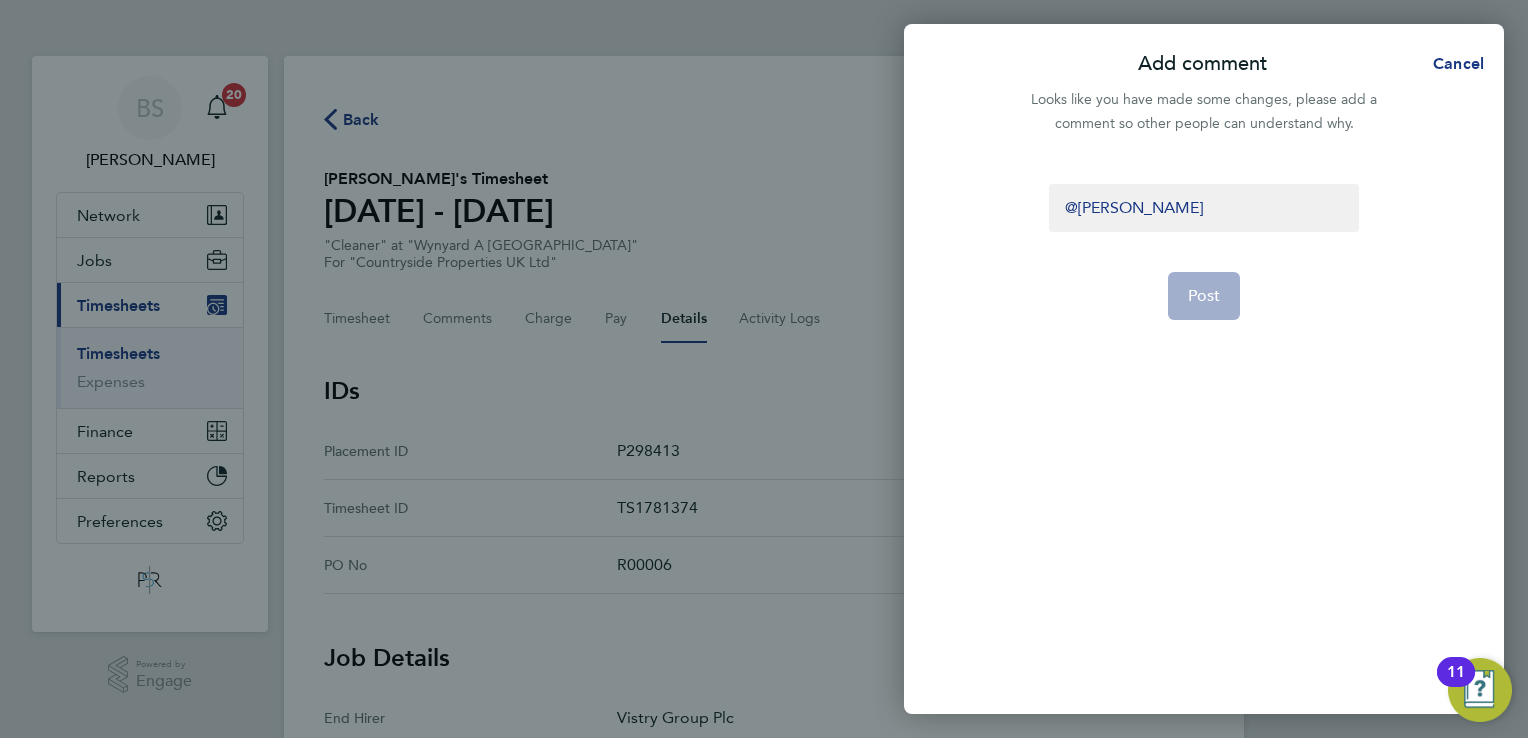 click on "[PERSON_NAME]" at bounding box center [1203, 208] 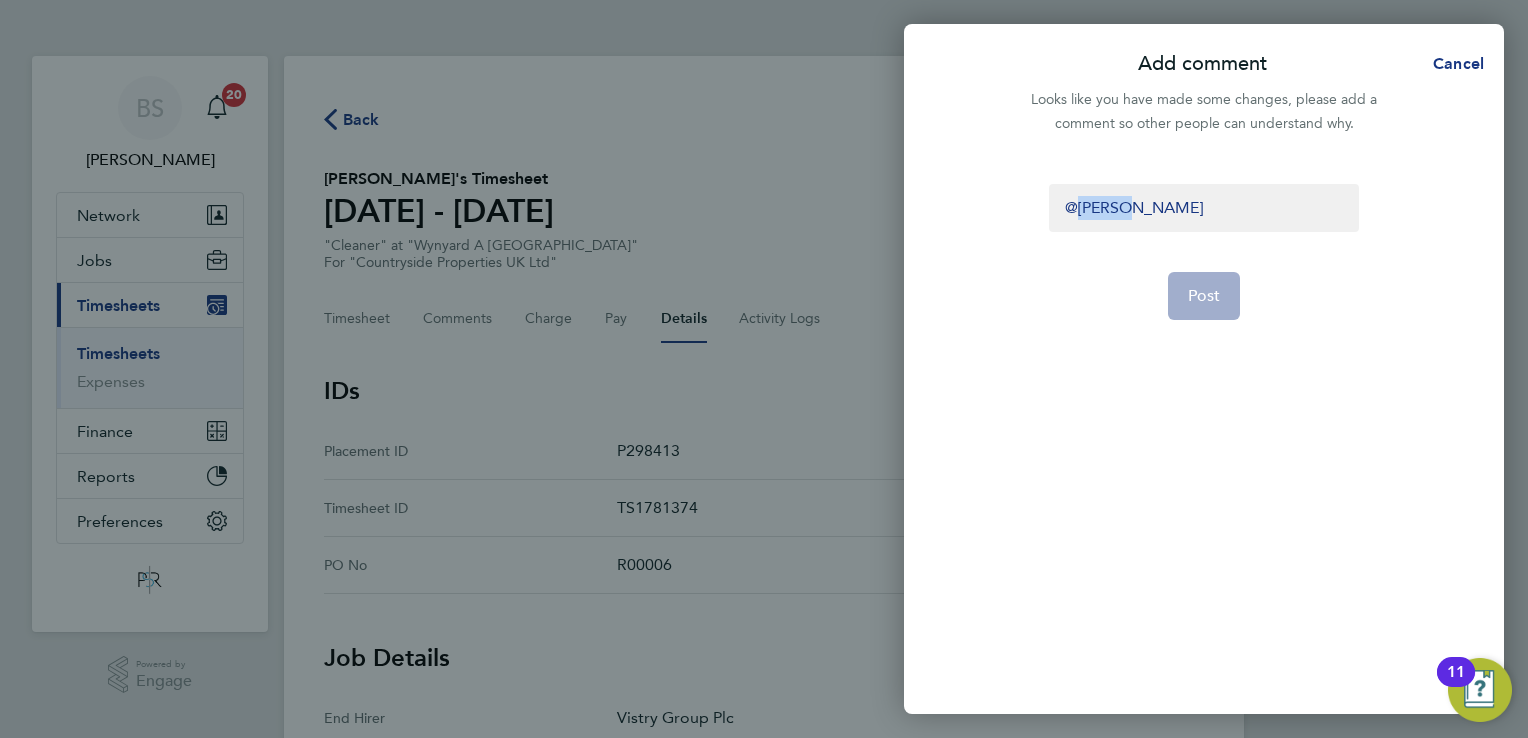 click on "[PERSON_NAME]" at bounding box center [1203, 208] 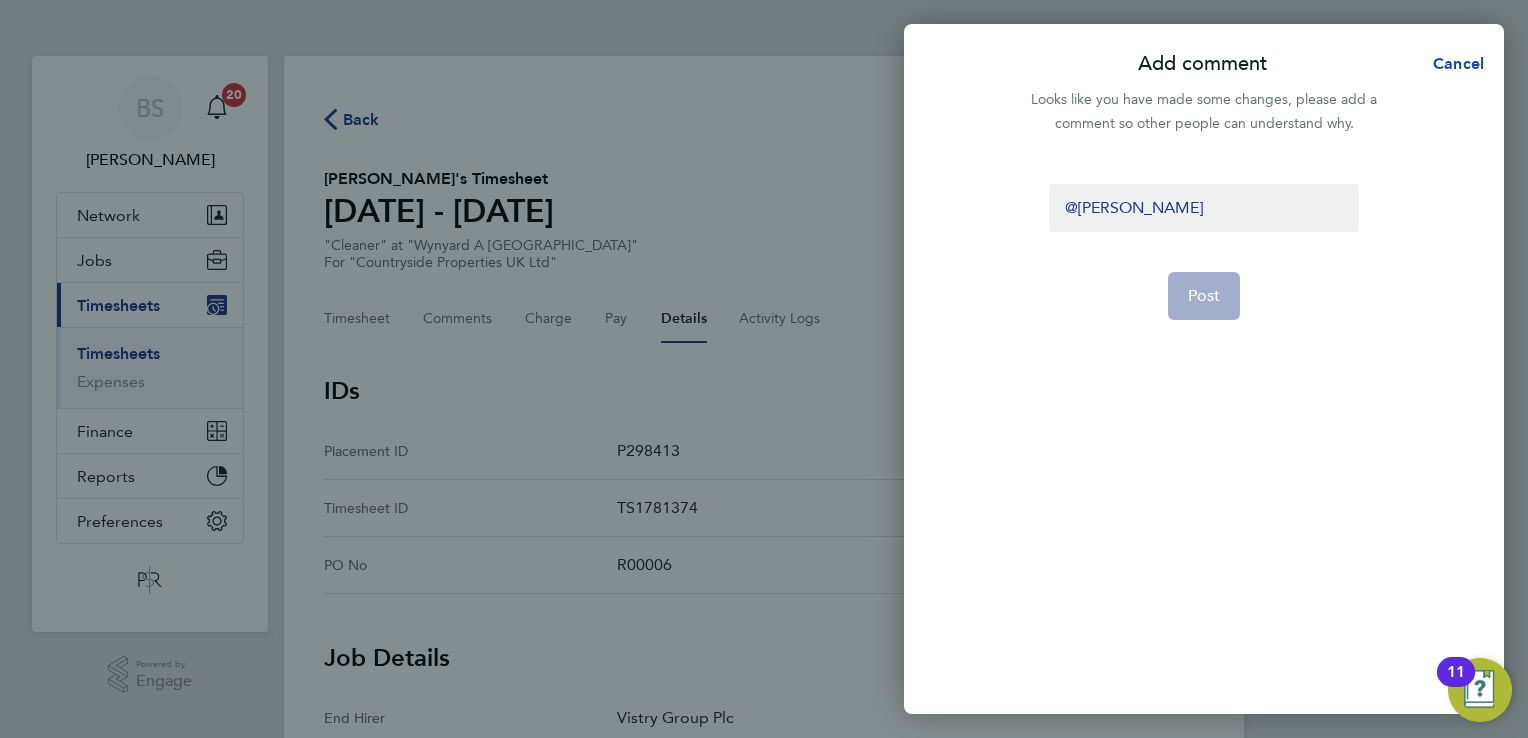 click on "Cancel" 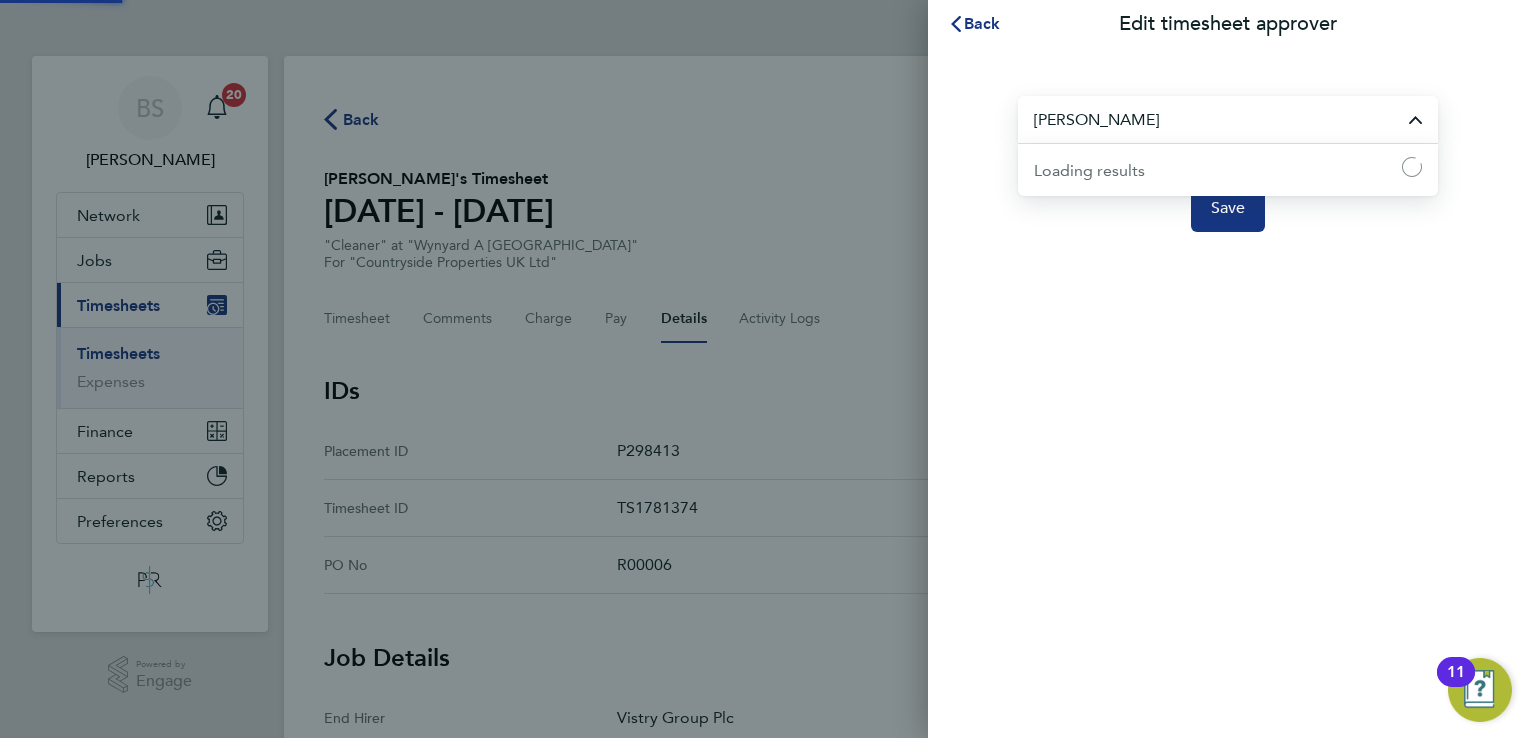 click on "[PERSON_NAME]" at bounding box center [1228, 119] 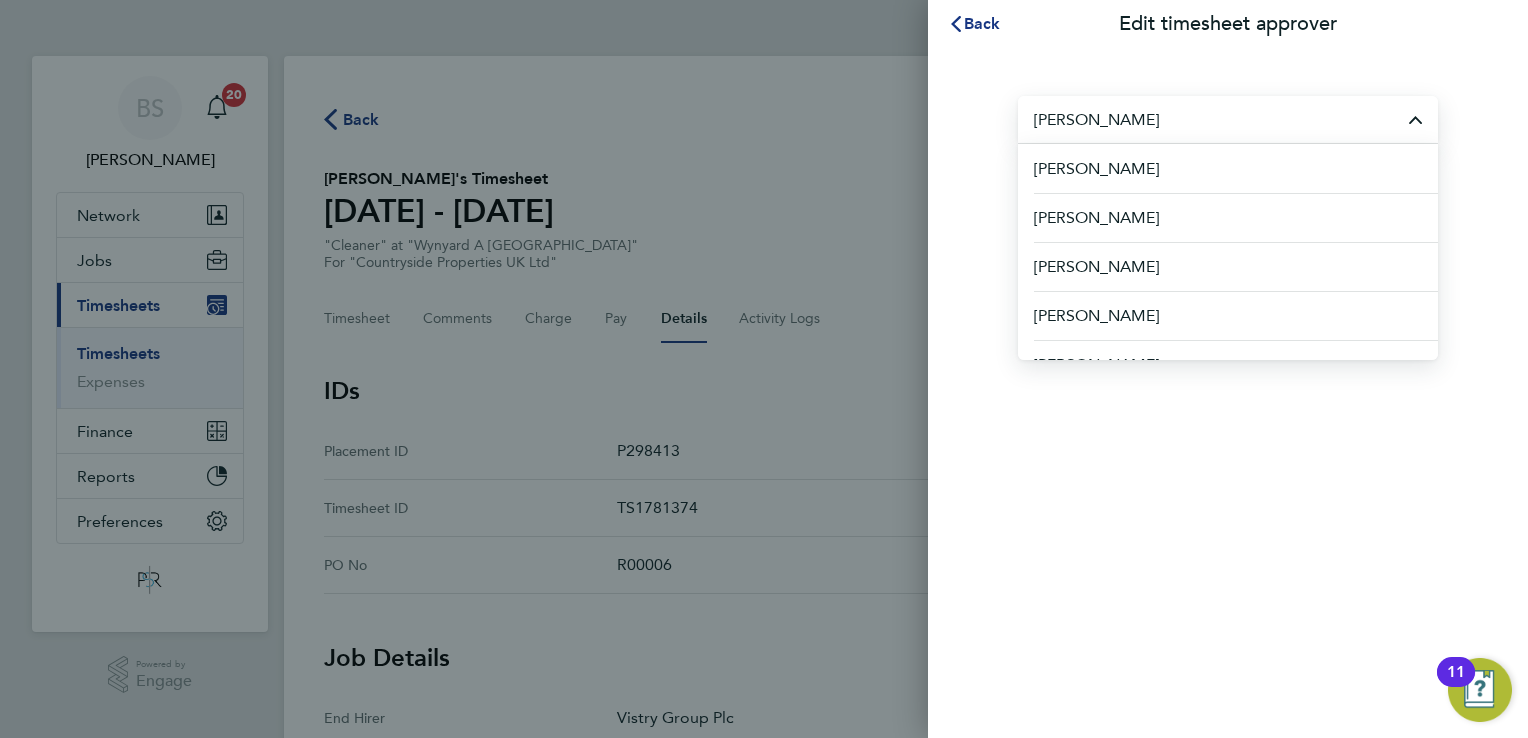 click on "Back  Edit timesheet approver  [PERSON_NAME]
[PERSON_NAME]   [PERSON_NAME] [PERSON_NAME]   [PERSON_NAME]   [PERSON_NAME]   [PERSON_NAME]   [PERSON_NAME]   [PERSON_NAME]   [PERSON_NAME] Large   [PERSON_NAME]   [PERSON_NAME]   [PERSON_NAME]   [PERSON_NAME]   [PERSON_NAME]   [PERSON_NAME]   [PERSON_NAME]   [PERSON_NAME]   [PERSON_NAME]   [PERSON_NAME]   Save" 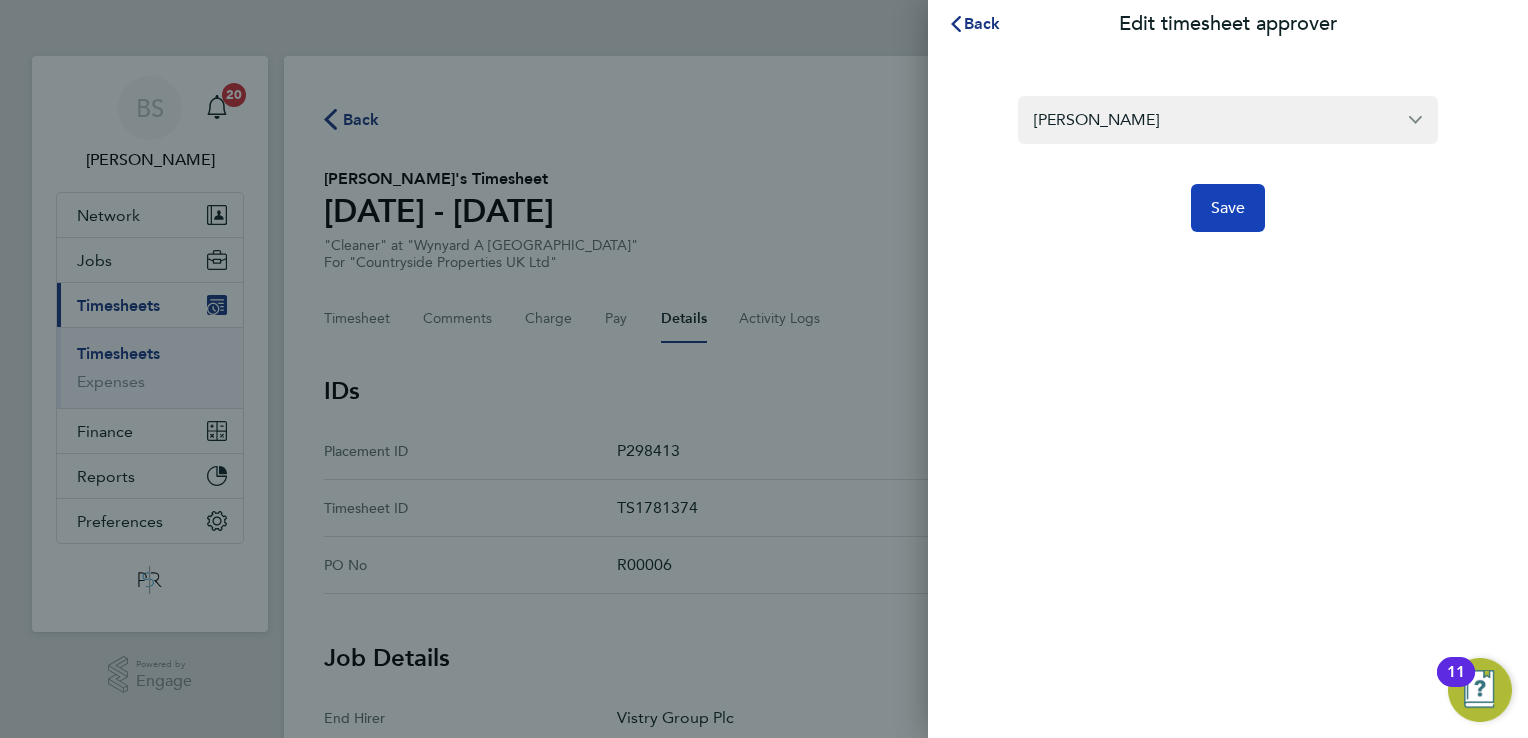 click on "Save" 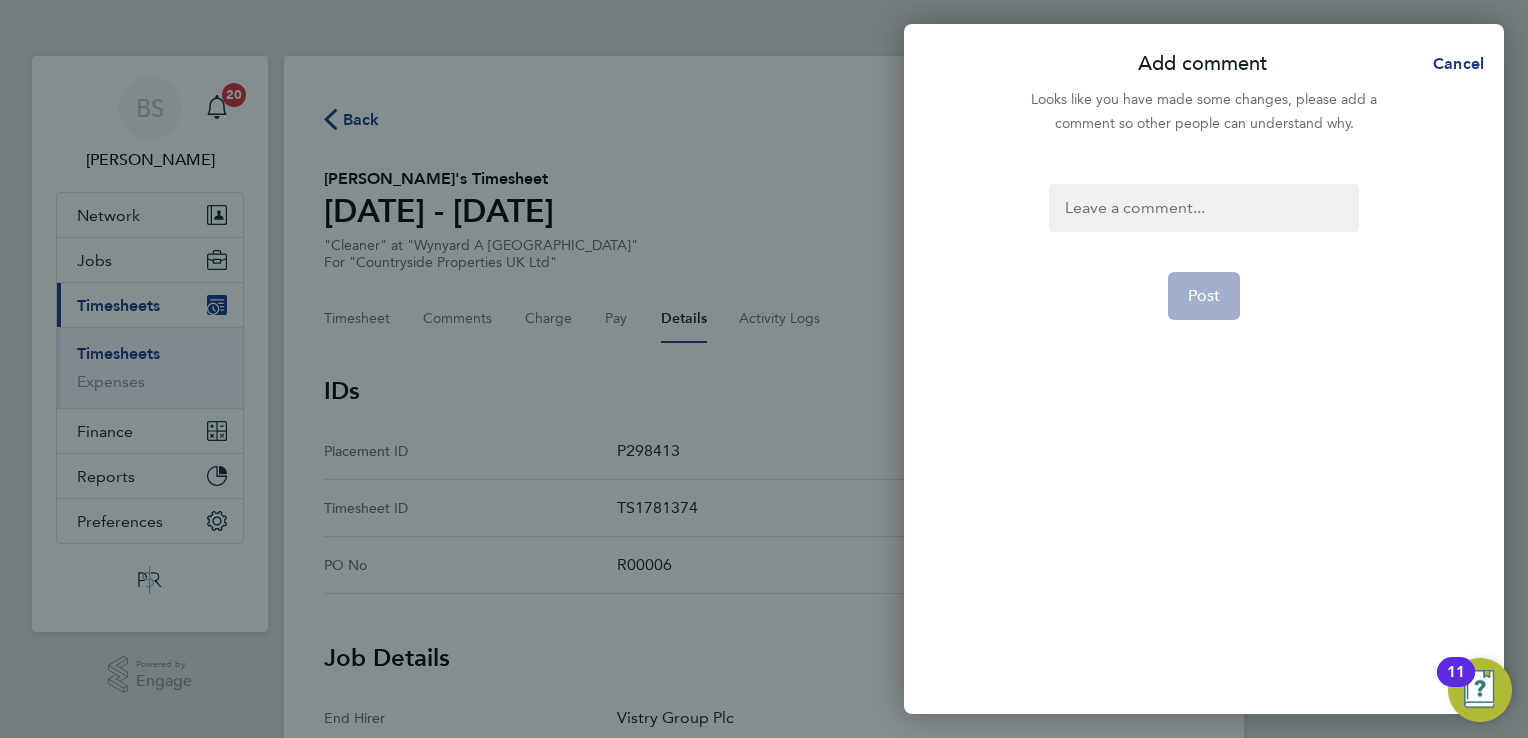 click at bounding box center (1203, 208) 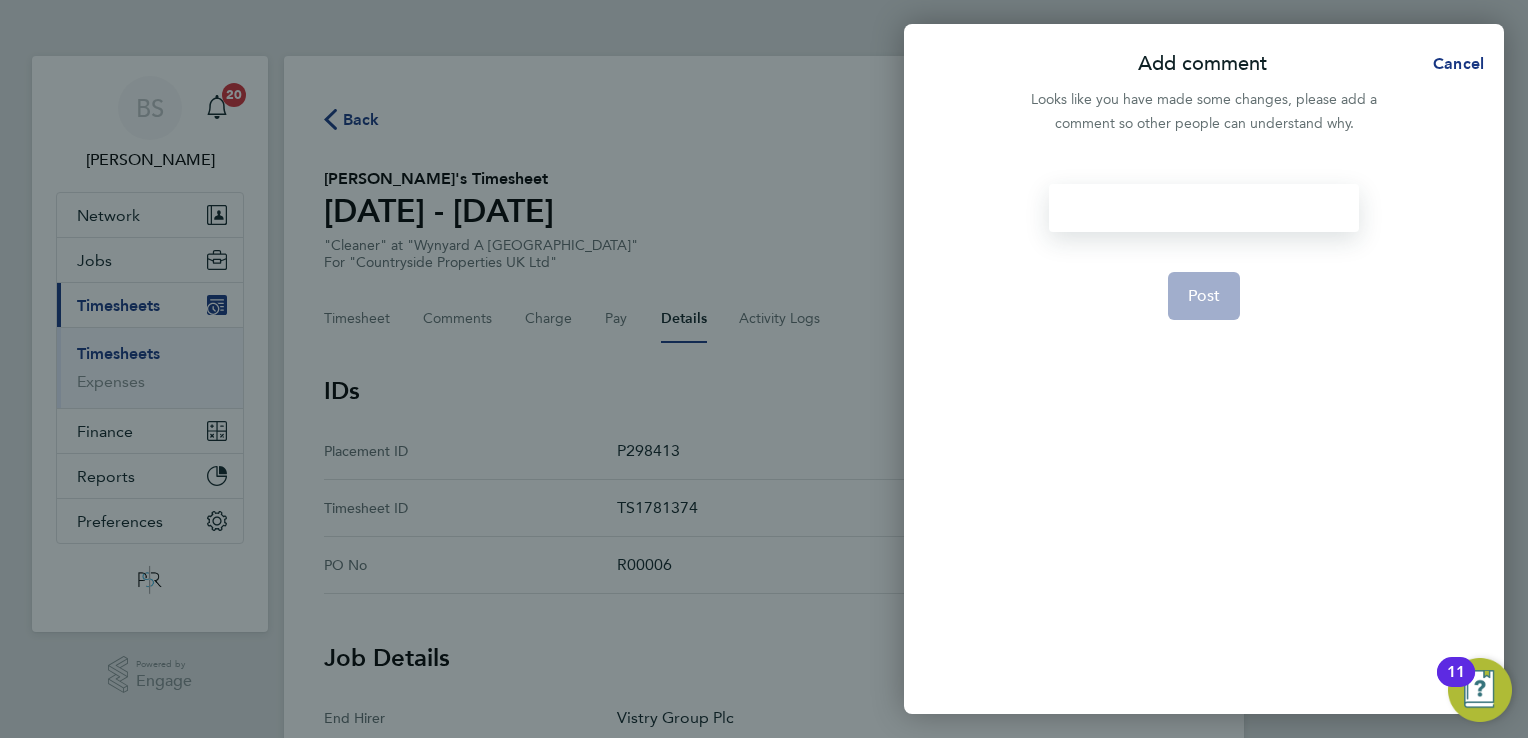 click at bounding box center [1203, 208] 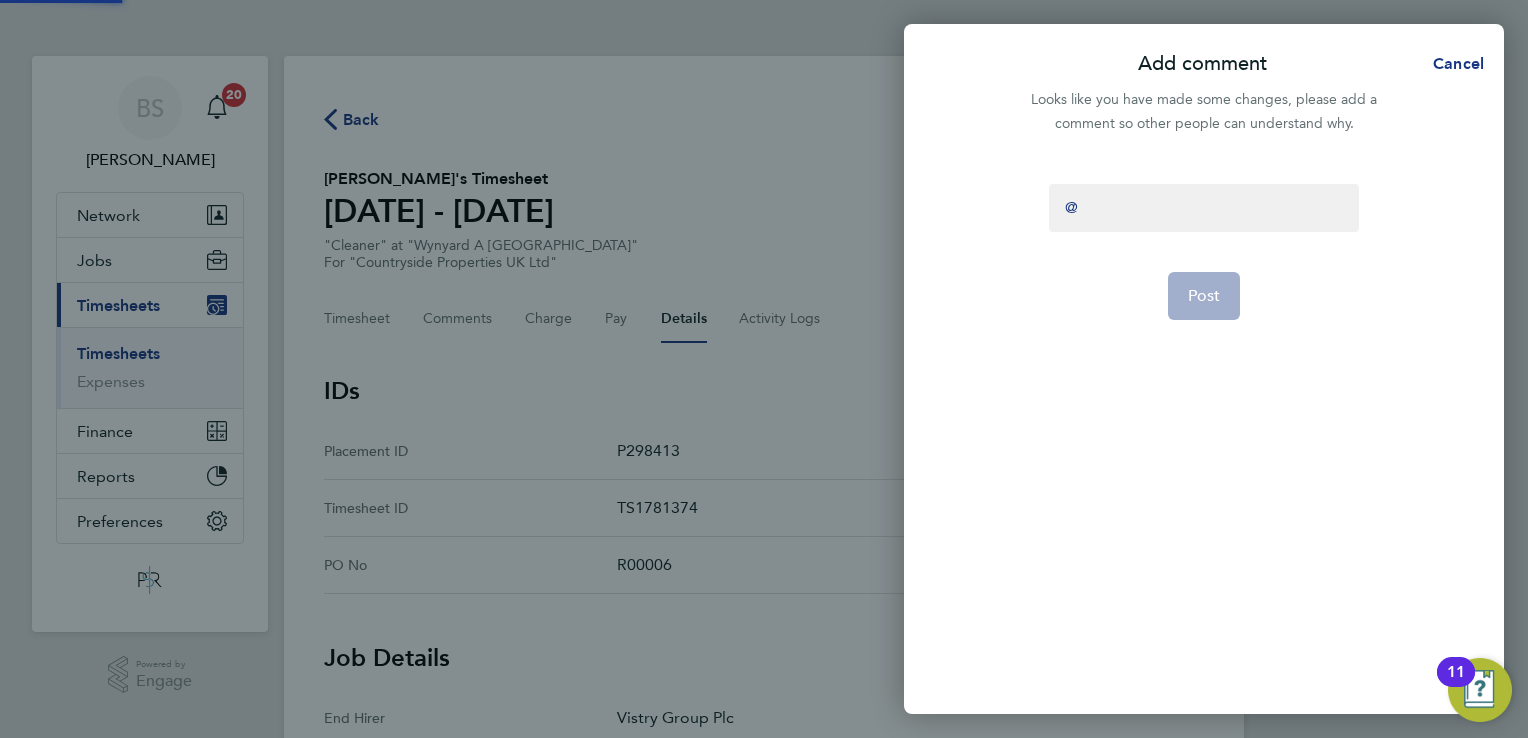 type 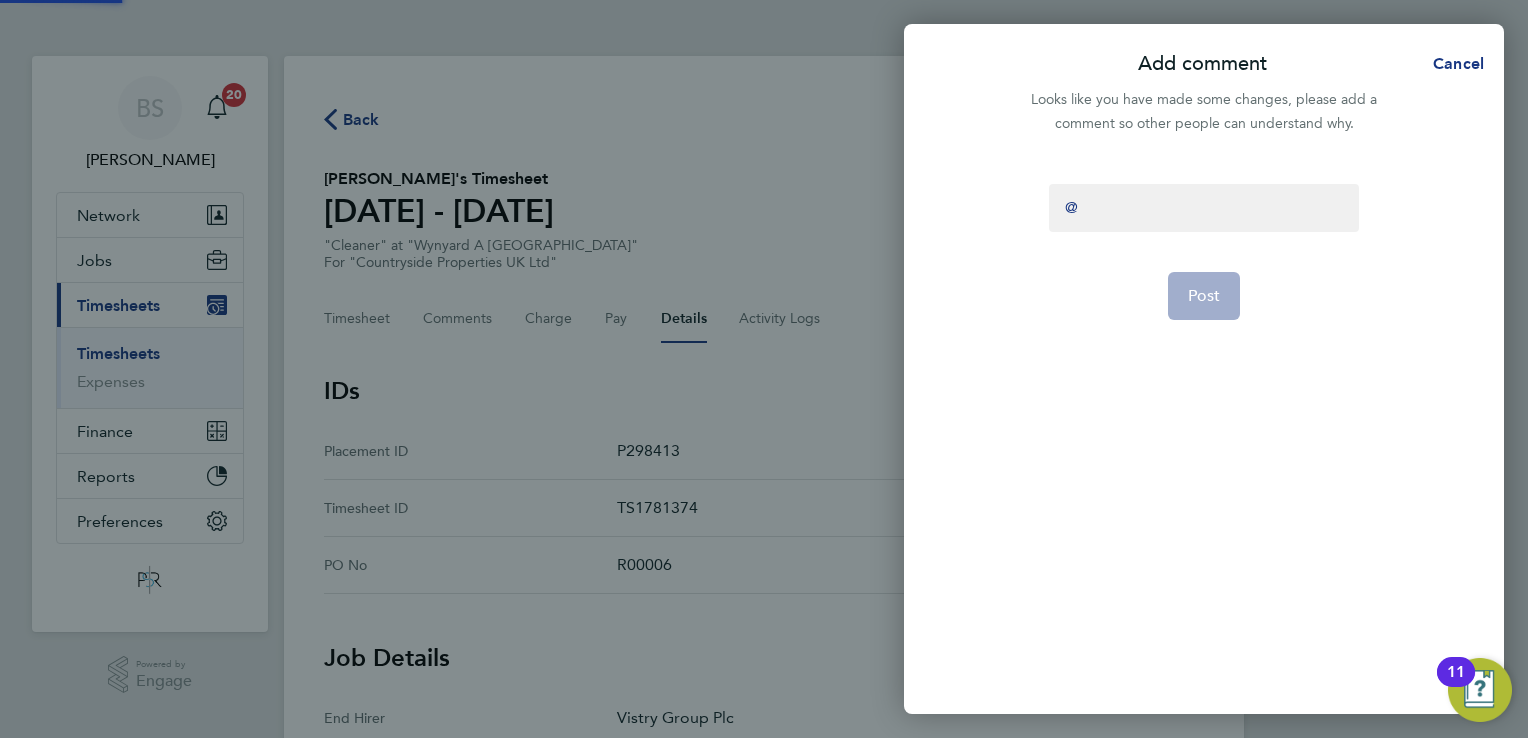 type 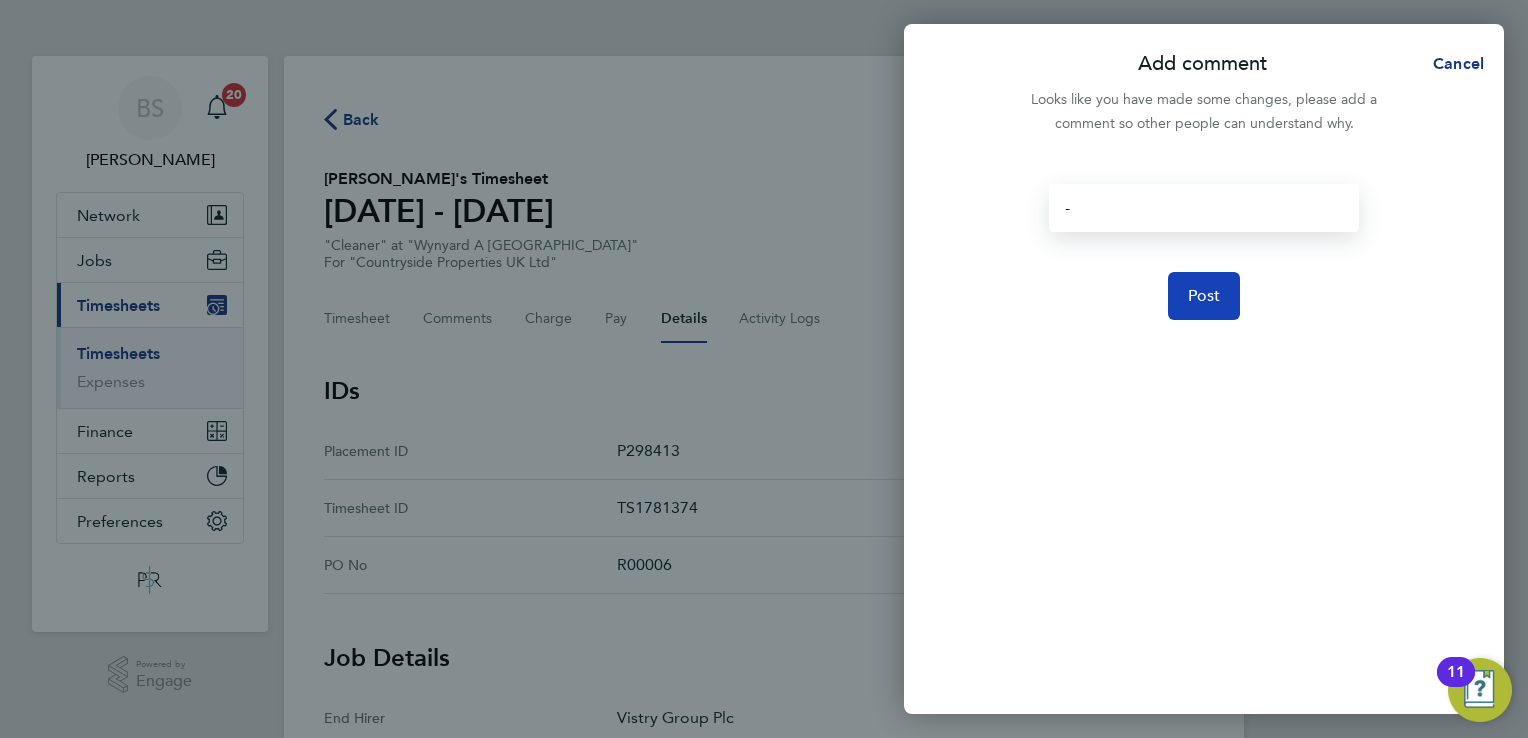 click on "Post" 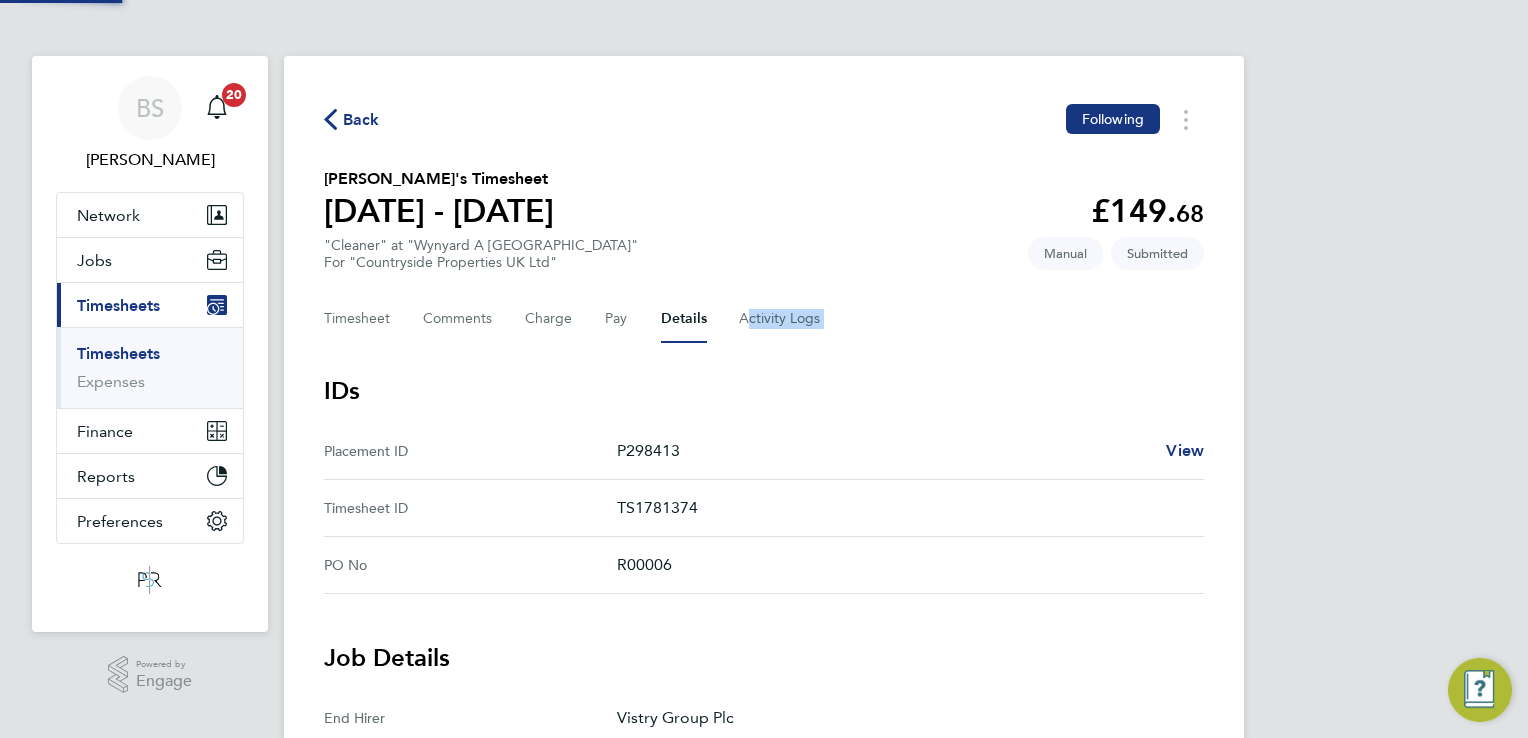 click on "Back  Following
[PERSON_NAME]'s Timesheet   [DATE] - [DATE]   £149. 68  "Cleaner" at "Wynyard A [GEOGRAPHIC_DATA]"  For "Countryside Properties UK Ltd"  Submitted   Manual   Timesheet   Comments   Charge   Pay   Details   Activity Logs   IDs   Placement ID   P298413   View   Timesheet ID   TS1781374   PO No   R00006   Job Details   End Hirer   Vistry Group Plc   Client Configuration   Countryside Properties UK Ltd   Vendor   PSR Staffing Solutions Ltd   Site   Wynyard A [GEOGRAPHIC_DATA]   View   Position   Cleaner   View   Worker   [PERSON_NAME]   View   Hiring Manager   [PERSON_NAME]   Timesheet Approver   [PERSON_NAME]   Edit   Deployment Manager   n/a   Followers (4)
BS   [PERSON_NAME] (You)   .   ·   PSR Staffing Solutions Ltd
[PERSON_NAME]   Area Build Manager   ·   Vistry Group Plc
MA   [PERSON_NAME]   Site Manager   ·   Vistry Group Plc
[PERSON_NAME]   Commercial Administrator   ·   Vistry Group Plc
Add follower" 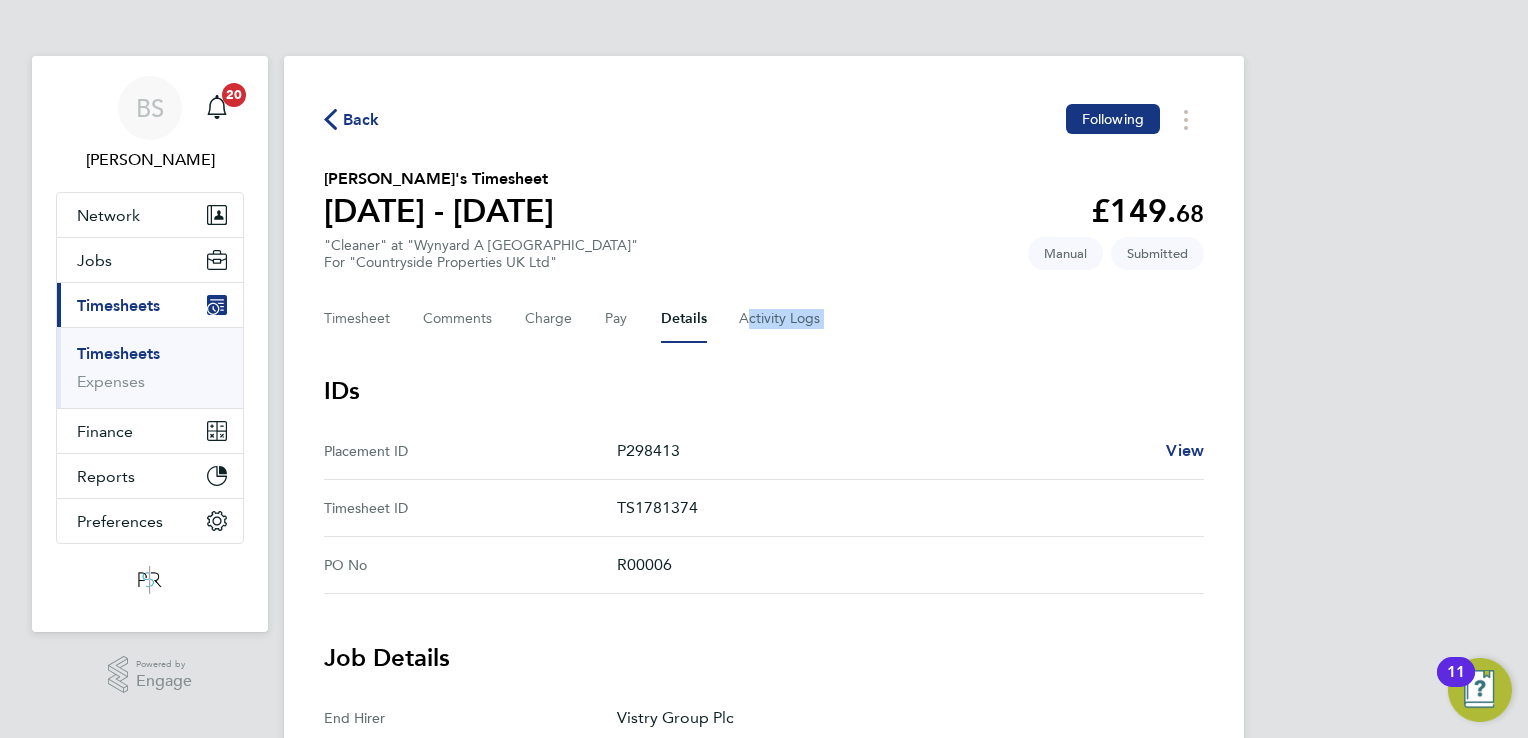 drag, startPoint x: 1193, startPoint y: 291, endPoint x: 1125, endPoint y: 333, distance: 79.924965 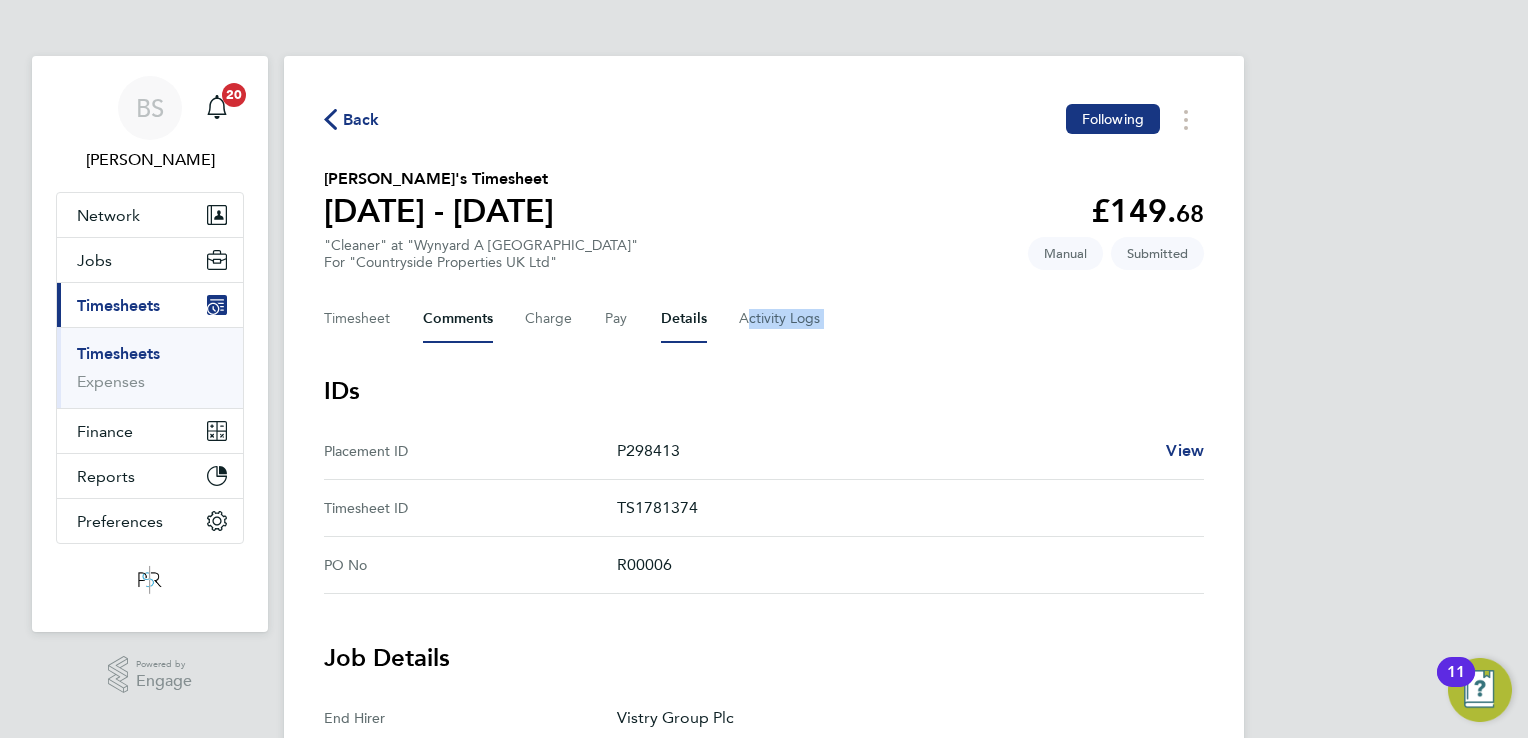click on "Comments" at bounding box center (458, 319) 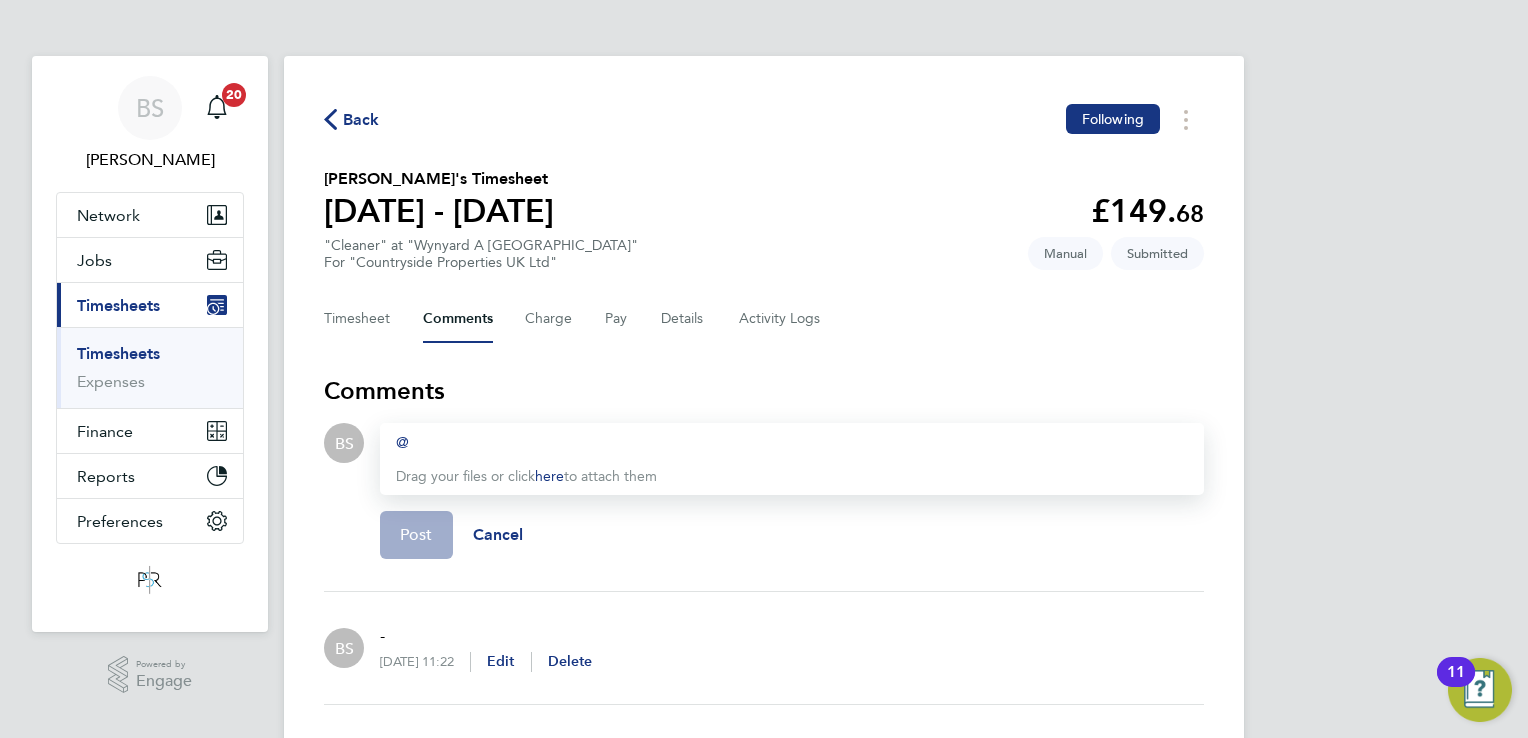 type 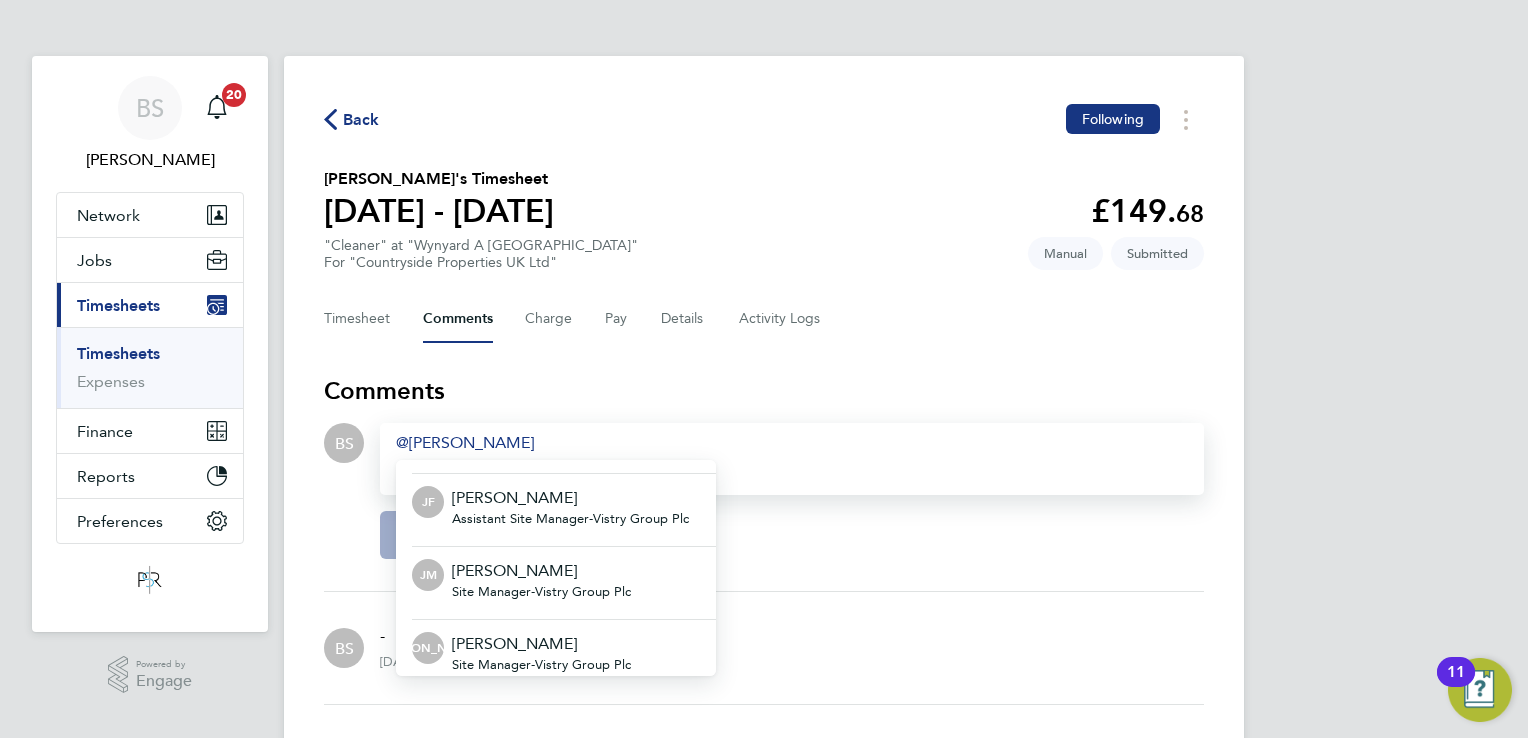 scroll, scrollTop: 352, scrollLeft: 0, axis: vertical 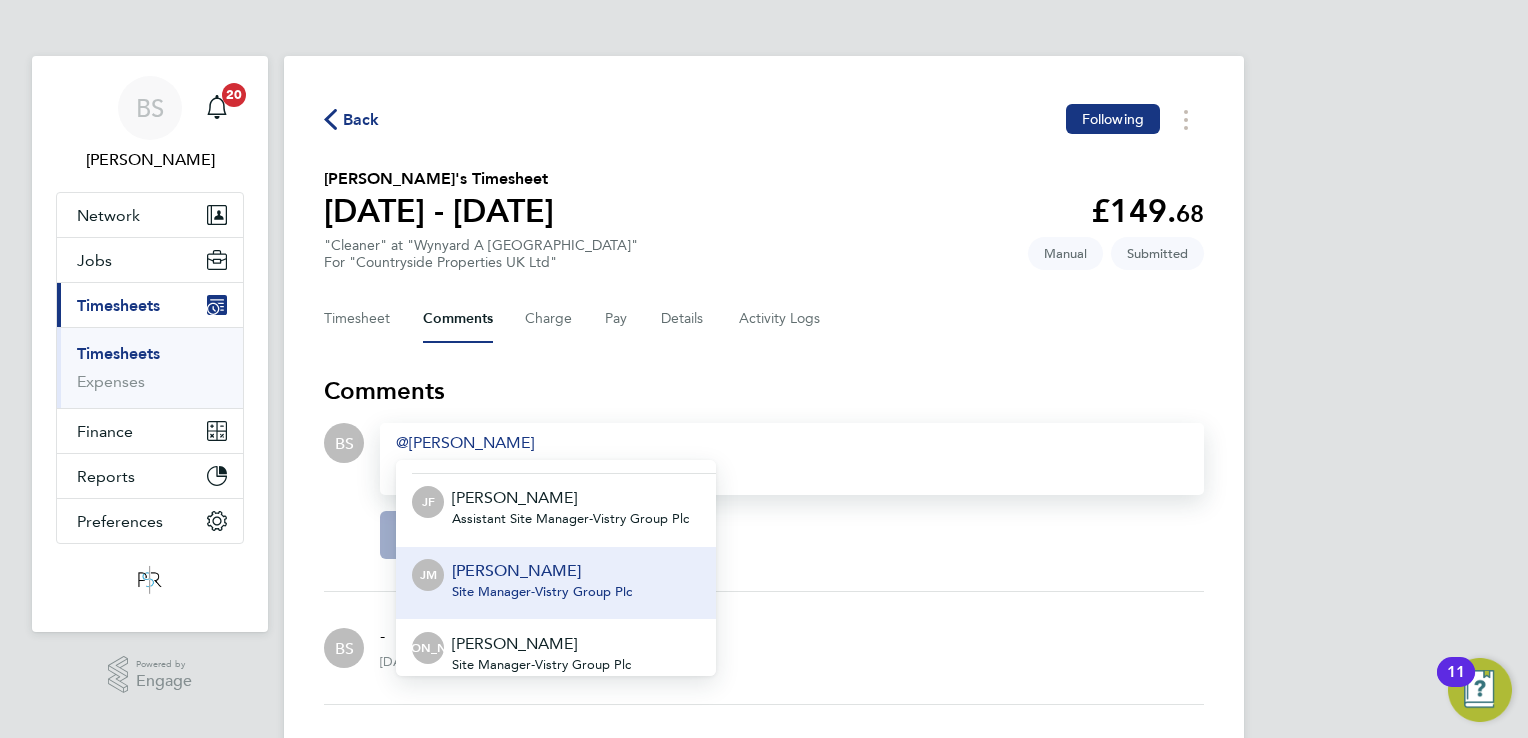 click on "Site Manager   -   Vistry Group Plc" at bounding box center (542, 592) 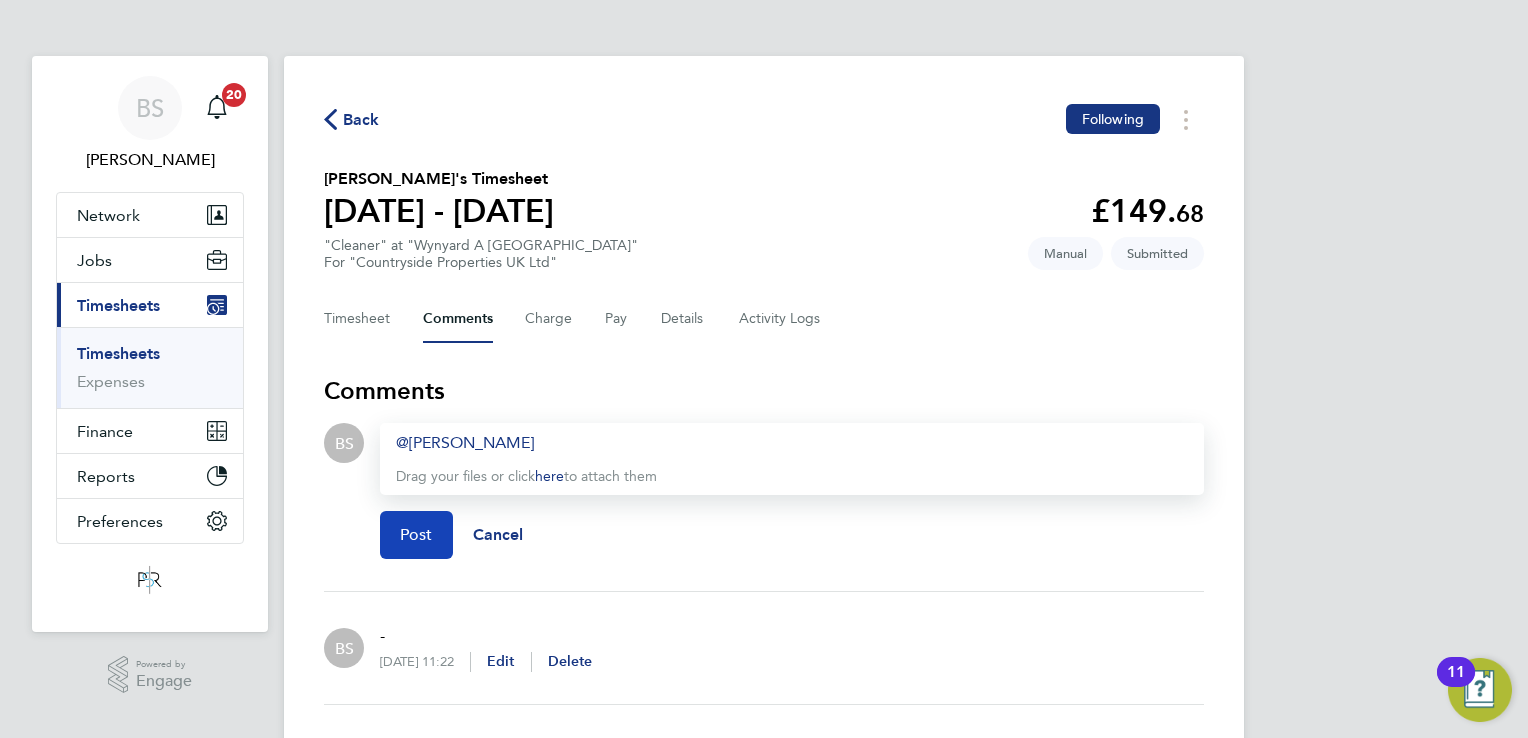click on "Post" 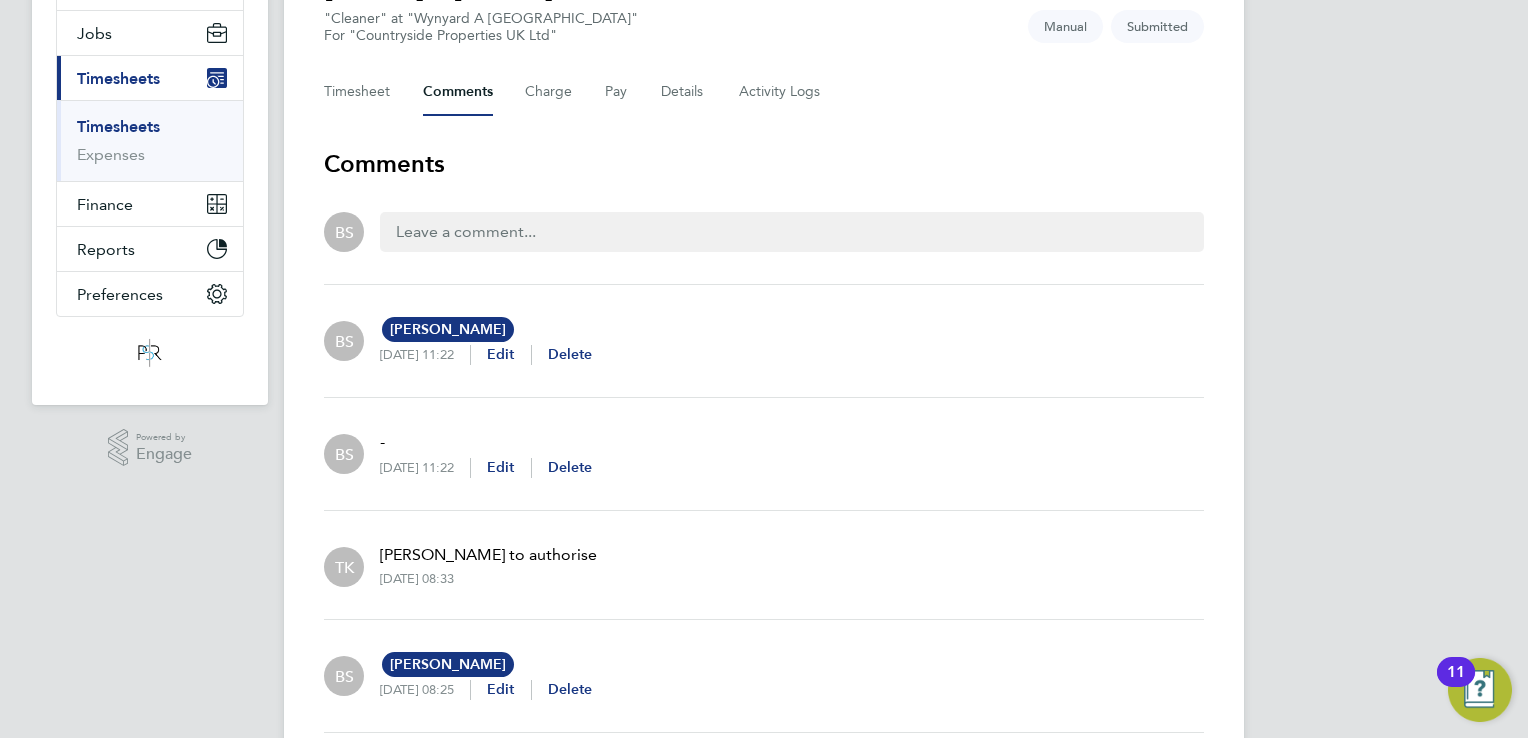 scroll, scrollTop: 226, scrollLeft: 0, axis: vertical 